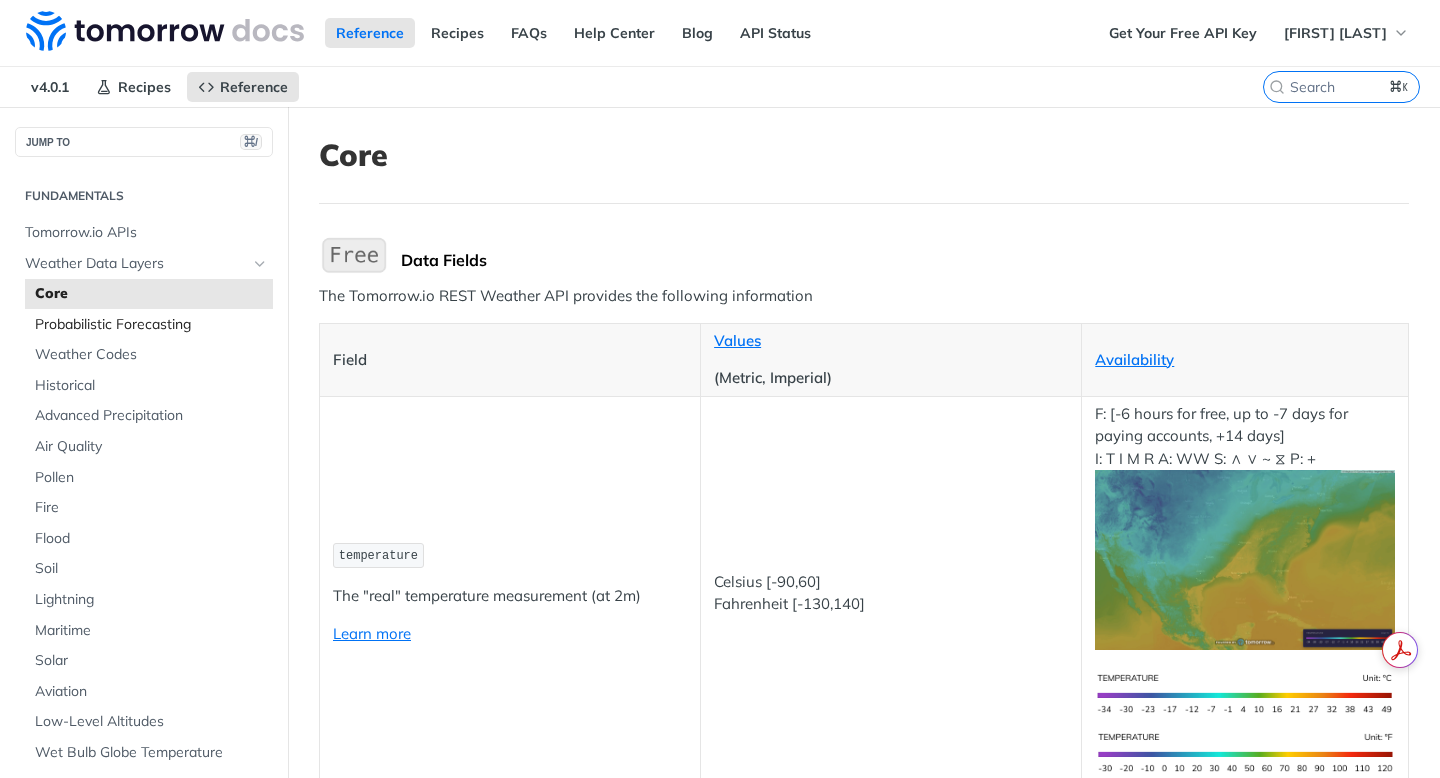 scroll, scrollTop: 0, scrollLeft: 0, axis: both 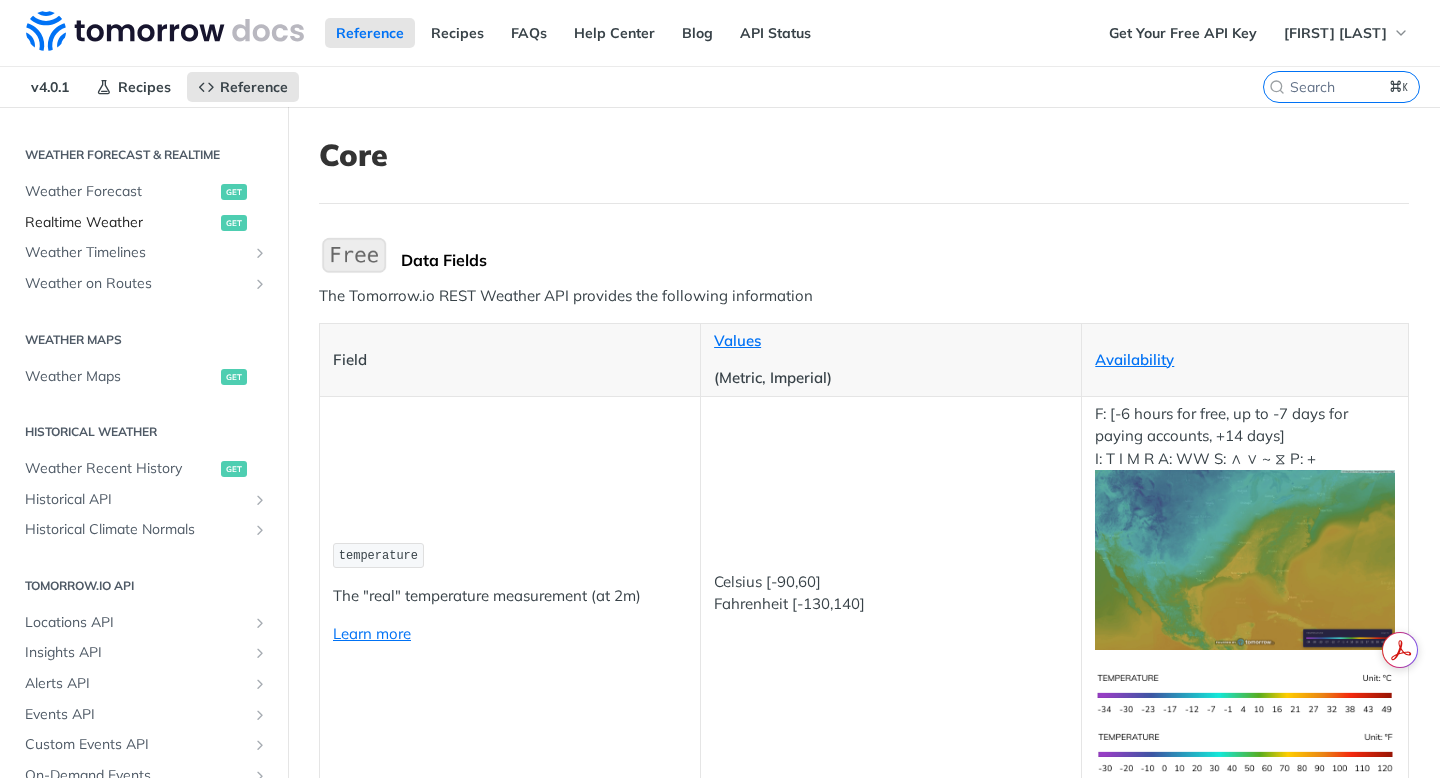 click on "Realtime Weather" at bounding box center [120, 223] 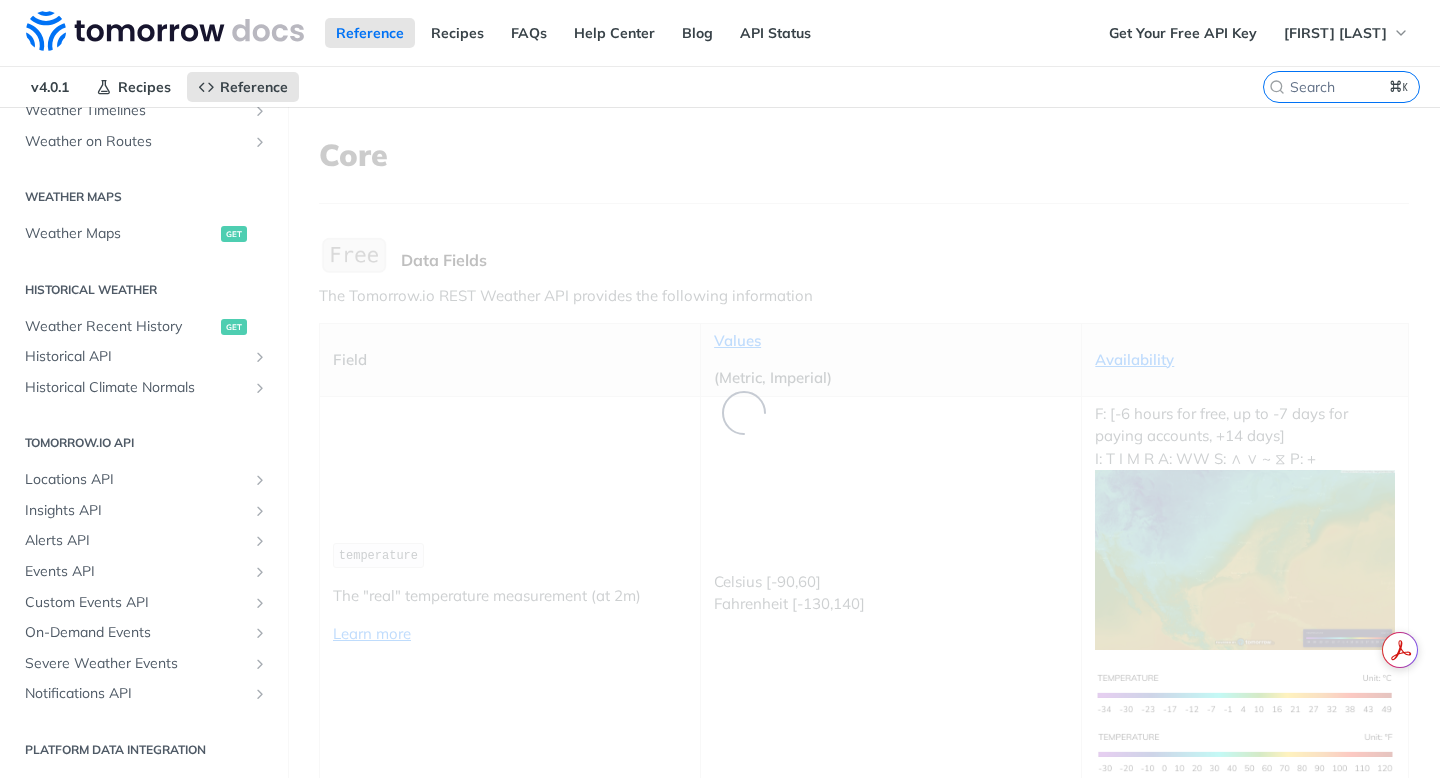 scroll, scrollTop: 408, scrollLeft: 0, axis: vertical 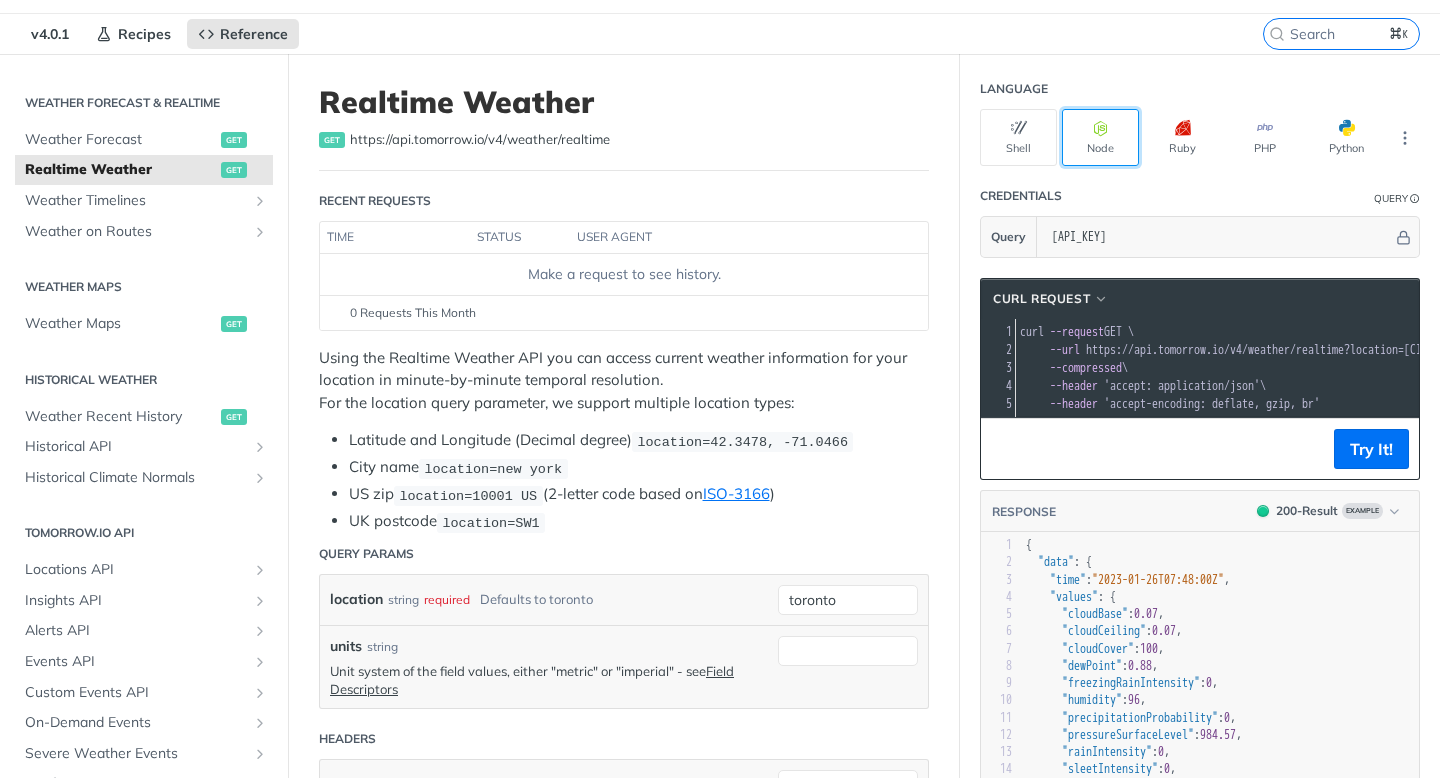 click on "Node" at bounding box center (1100, 137) 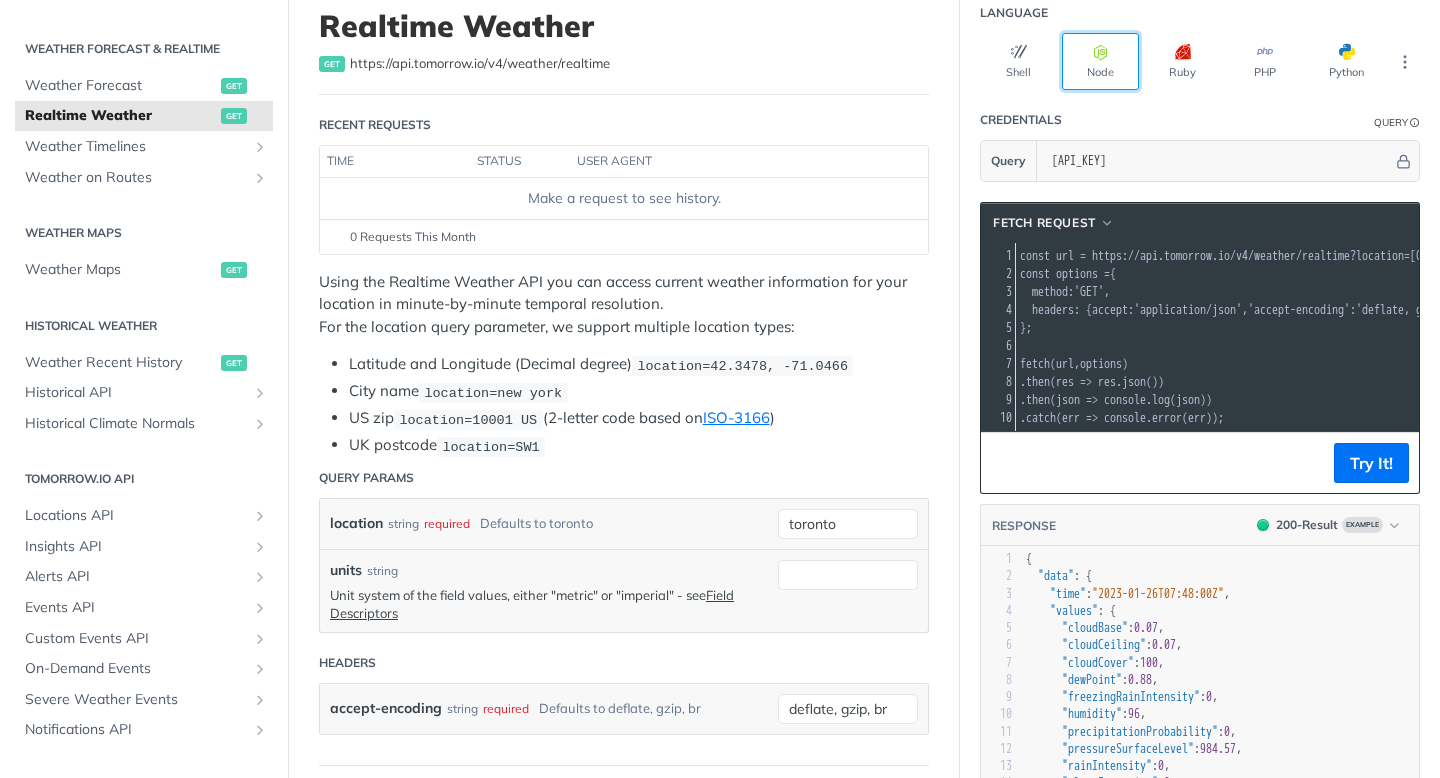 scroll, scrollTop: 137, scrollLeft: 0, axis: vertical 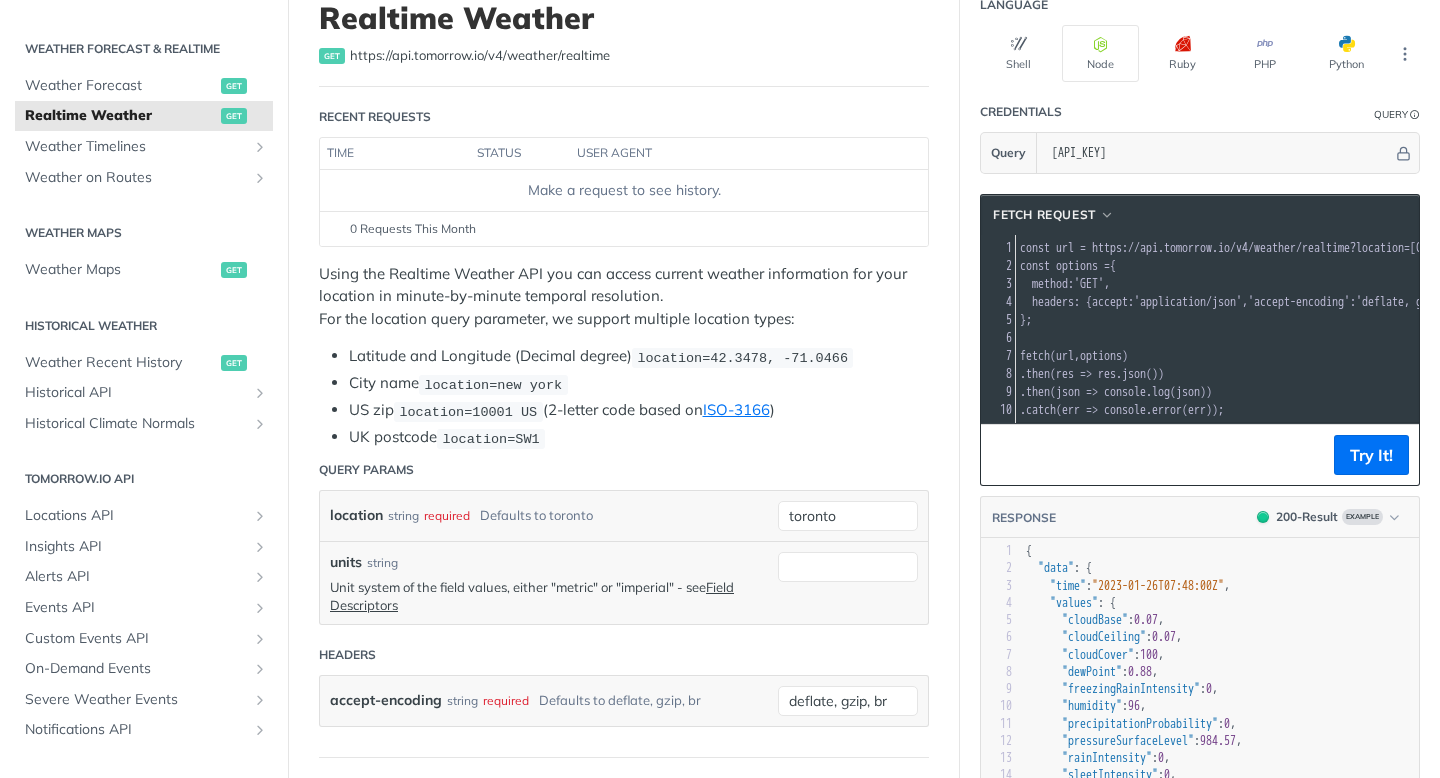 click on "accept" at bounding box center (1110, 302) 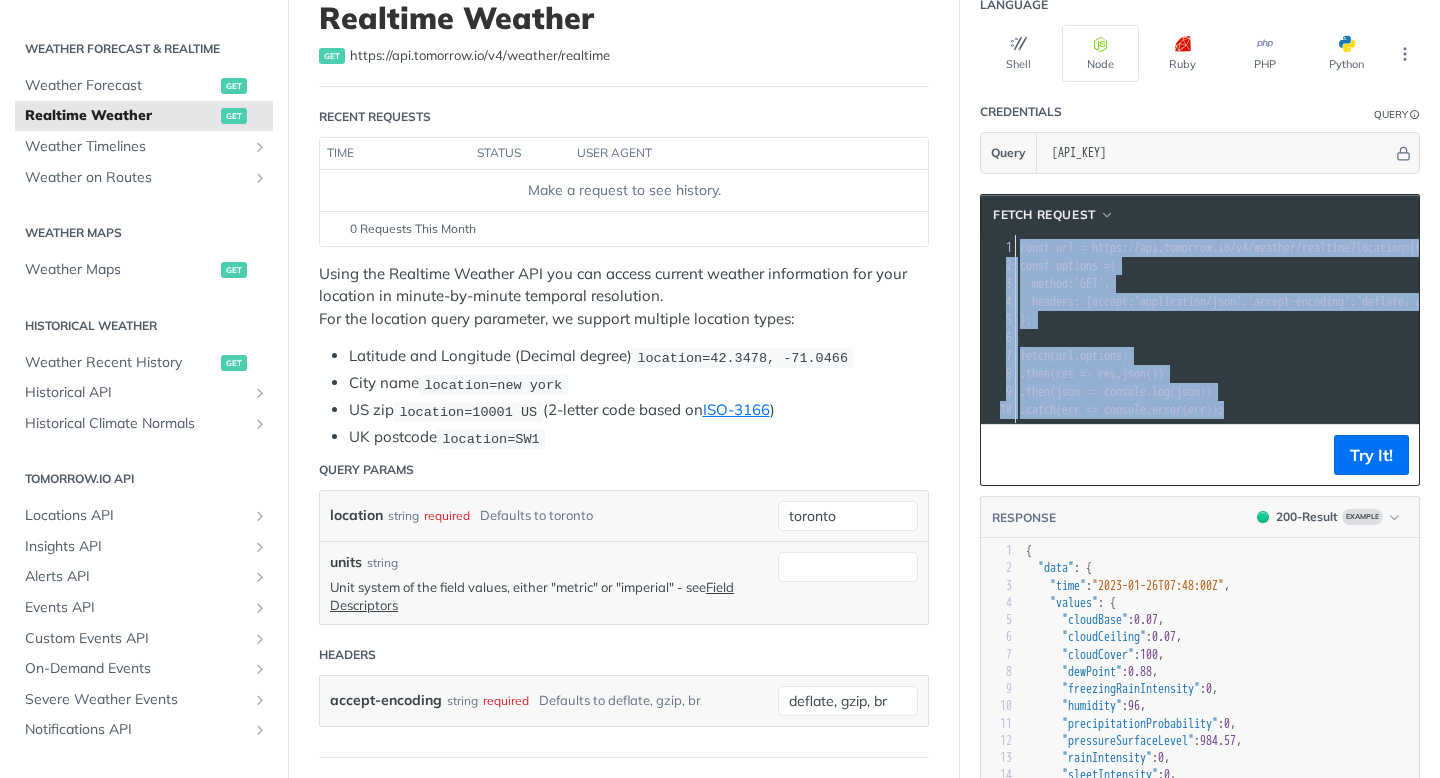 copy on "1 const   url   =   'https://api.tomorrow.io/v4/weather/realtime?location=[CITY]&apikey=[API_KEY]' ; 2 const   options   =  { 3    method :  'GET' , 4    headers : { accept :  'application/json' ,  'accept-encoding' :  'deflate, gzip, br' } 5 }; 6 ​ 7 fetch ( url ,  options ) 8   . then ( res   =>   res . json ()) 9   . then ( json   =>   console . log ( json )) 10   . catch ( err   =>   console . error ( err ));" 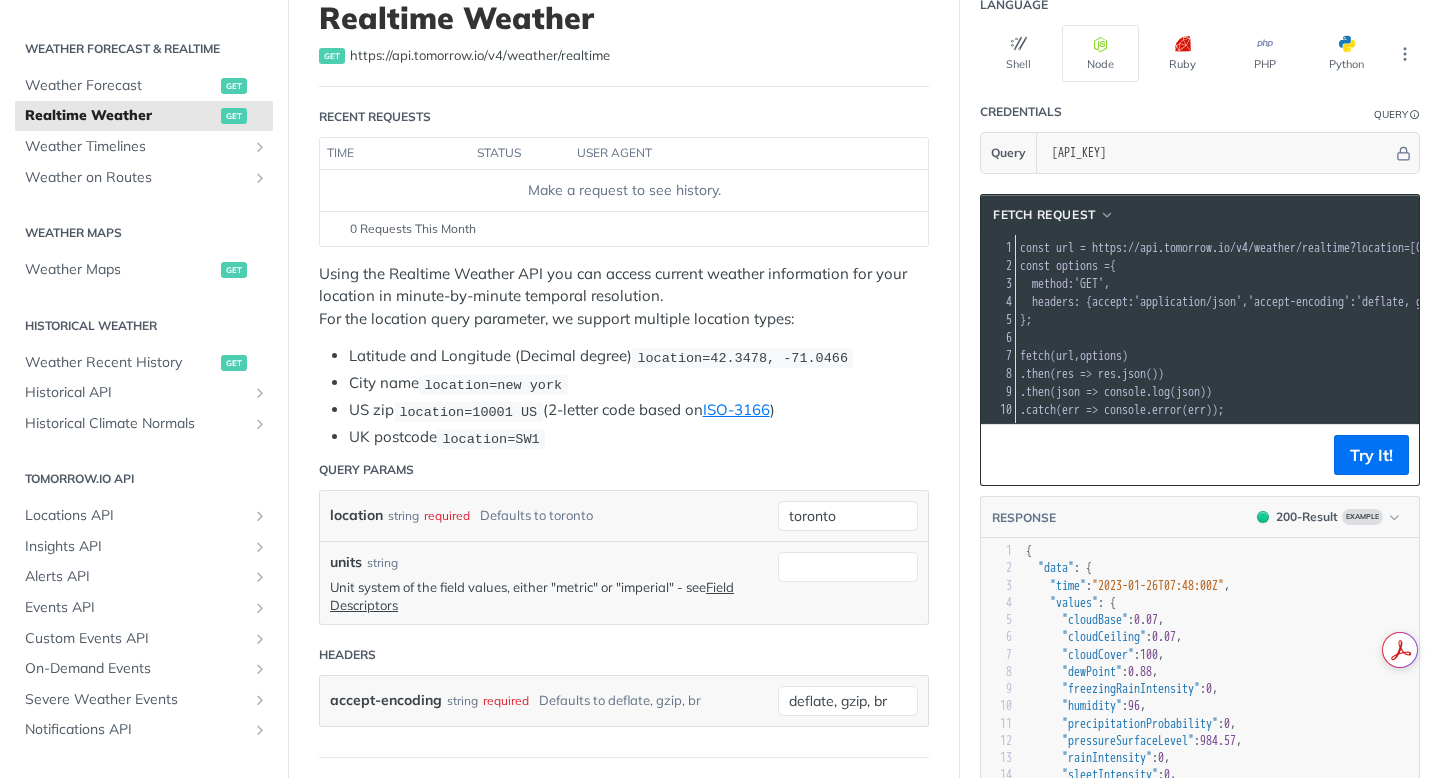 click on "'application/json'" at bounding box center [1188, 302] 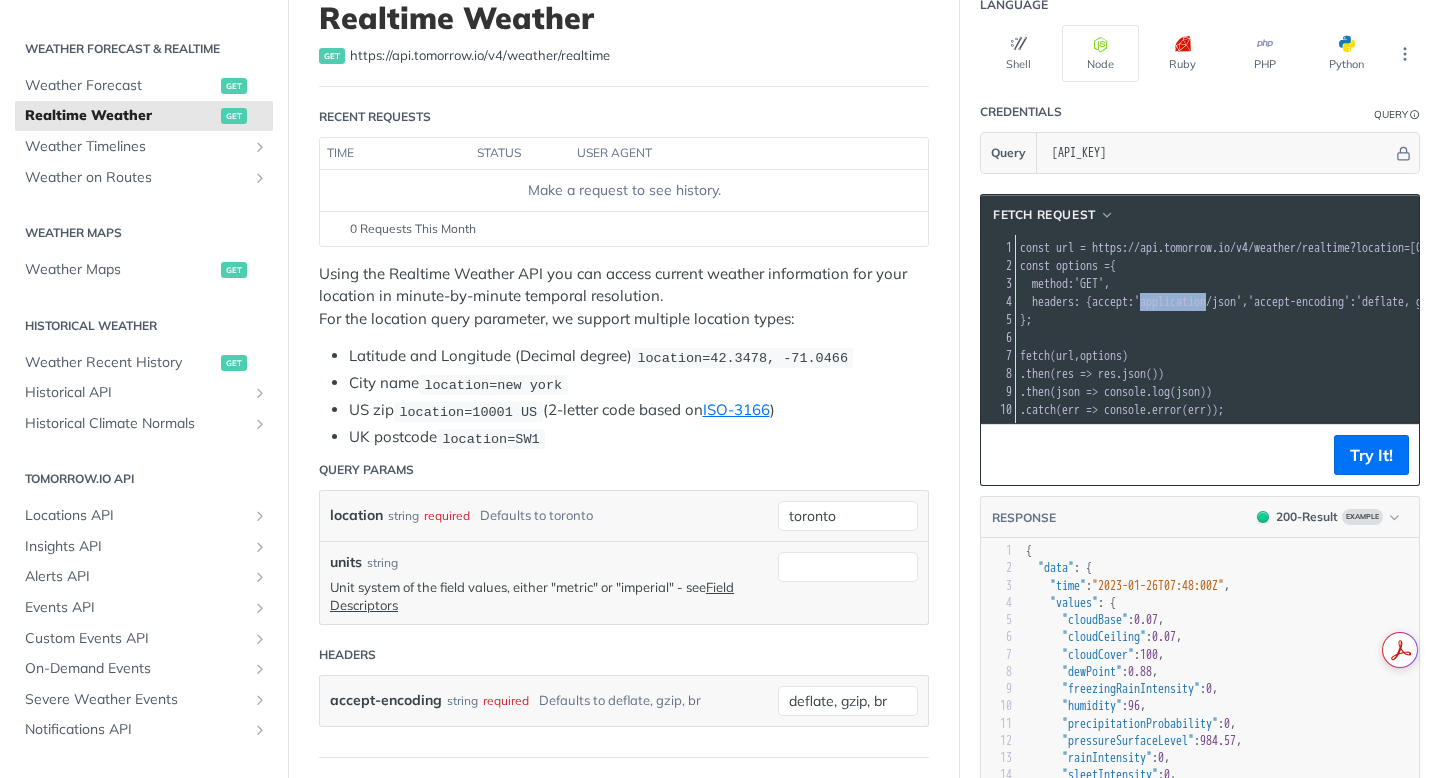 click on "'application/json'" at bounding box center [1188, 302] 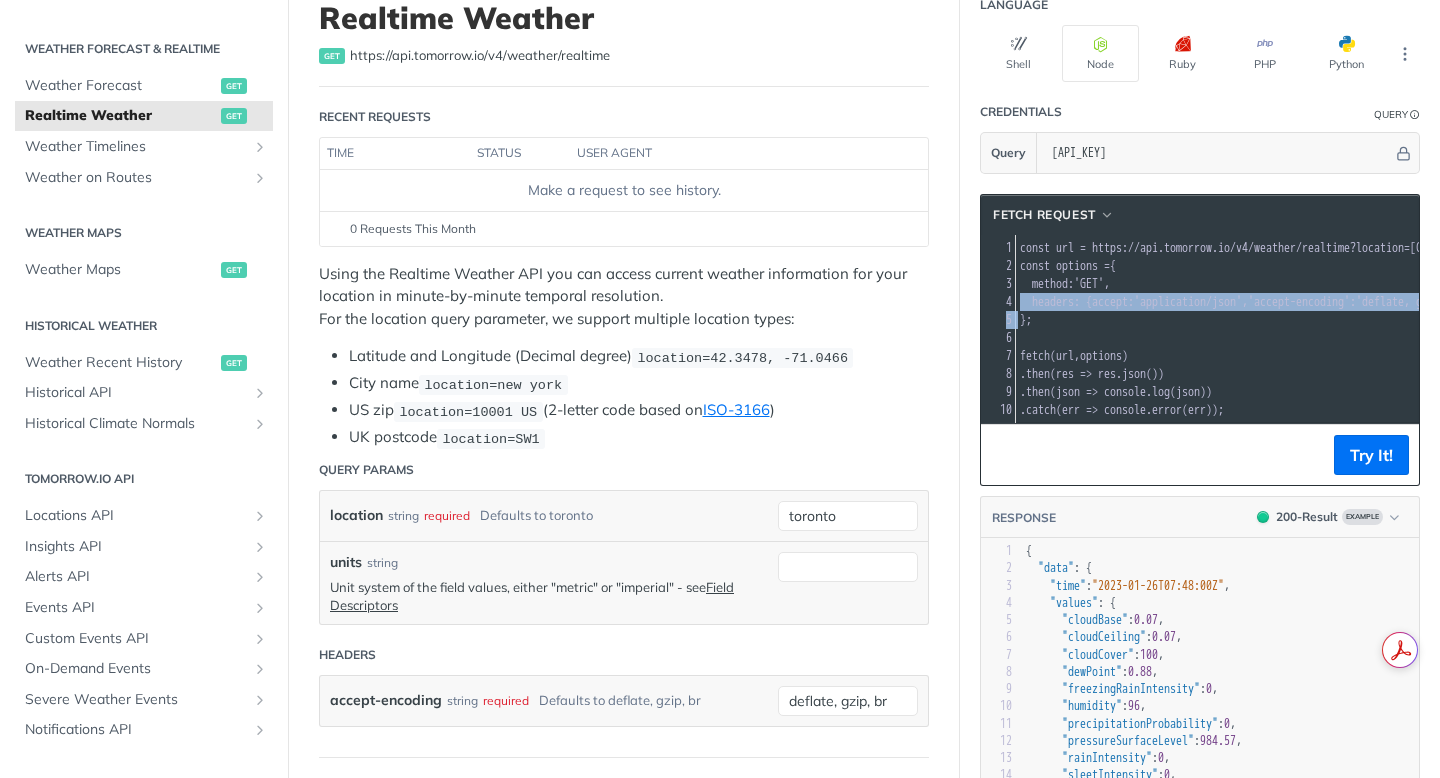 click on "'application/json'" at bounding box center [1188, 302] 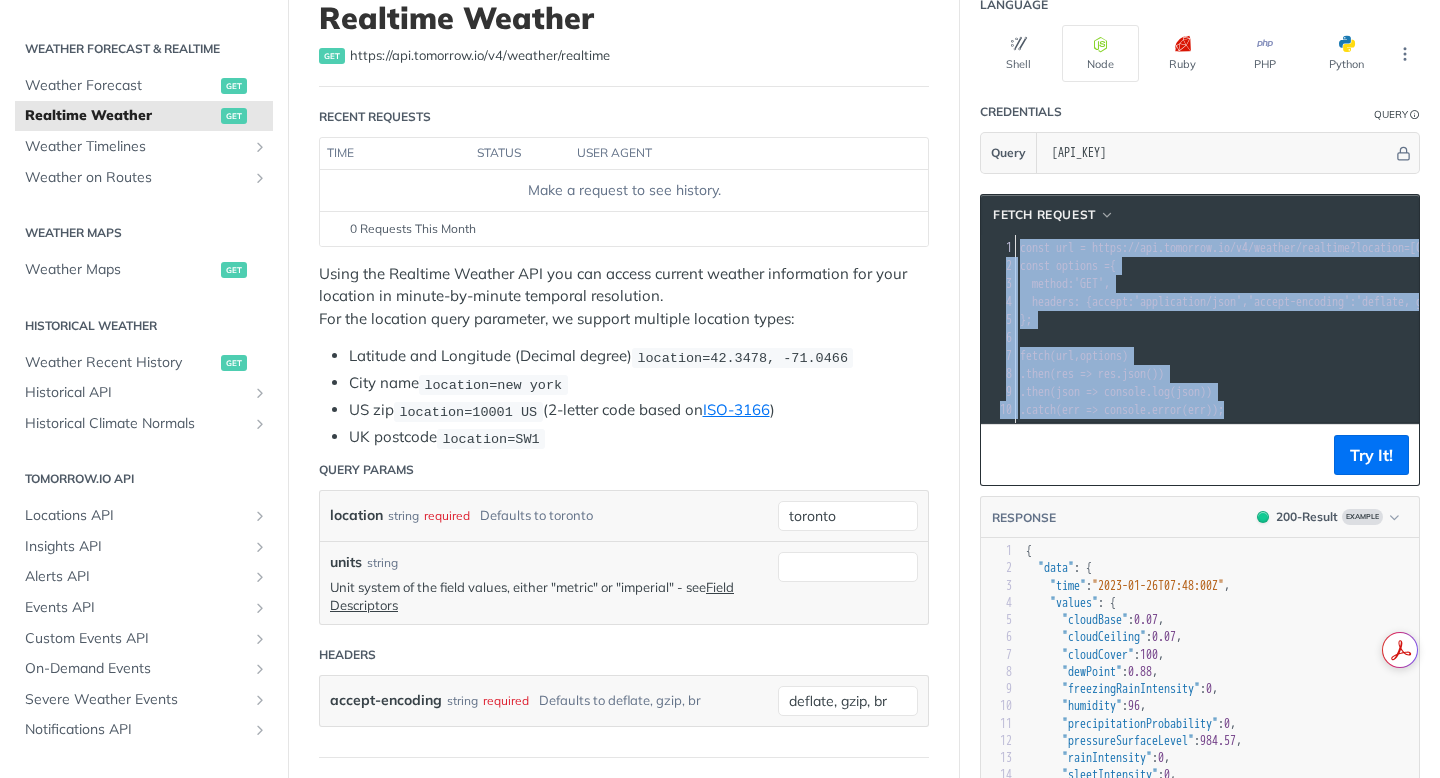 copy on "1 const   url   =   'https://api.tomorrow.io/v4/weather/realtime?location=[CITY]&apikey=[API_KEY]' ; 2 const   options   =  { 3    method :  'GET' , 4    headers : { accept :  'application/json' ,  'accept-encoding' :  'deflate, gzip, br' } 5 }; 6 ​ 7 fetch ( url ,  options ) 8   . then ( res   =>   res . json ()) 9   . then ( json   =>   console . log ( json )) 10   . catch ( err   =>   console . error ( err ));" 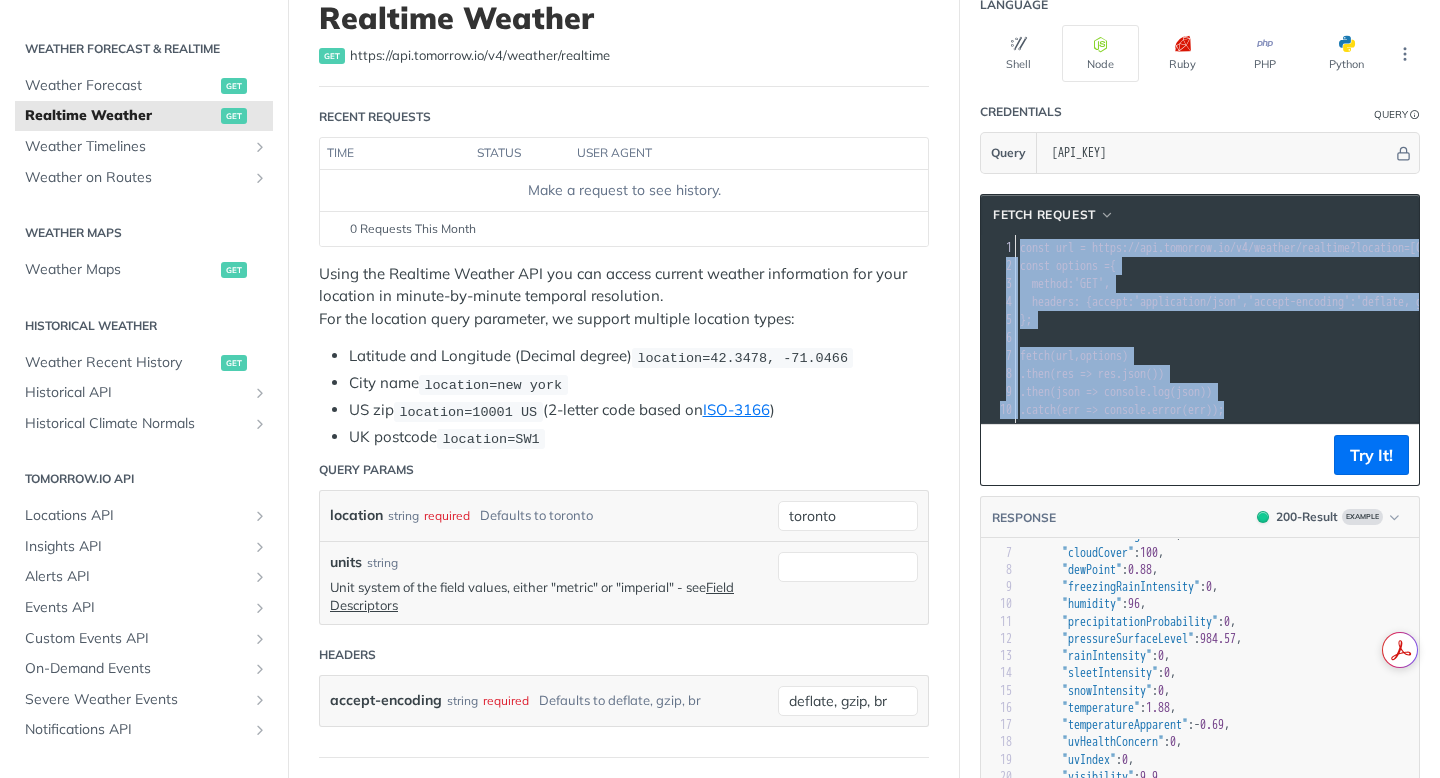 scroll, scrollTop: 233, scrollLeft: 0, axis: vertical 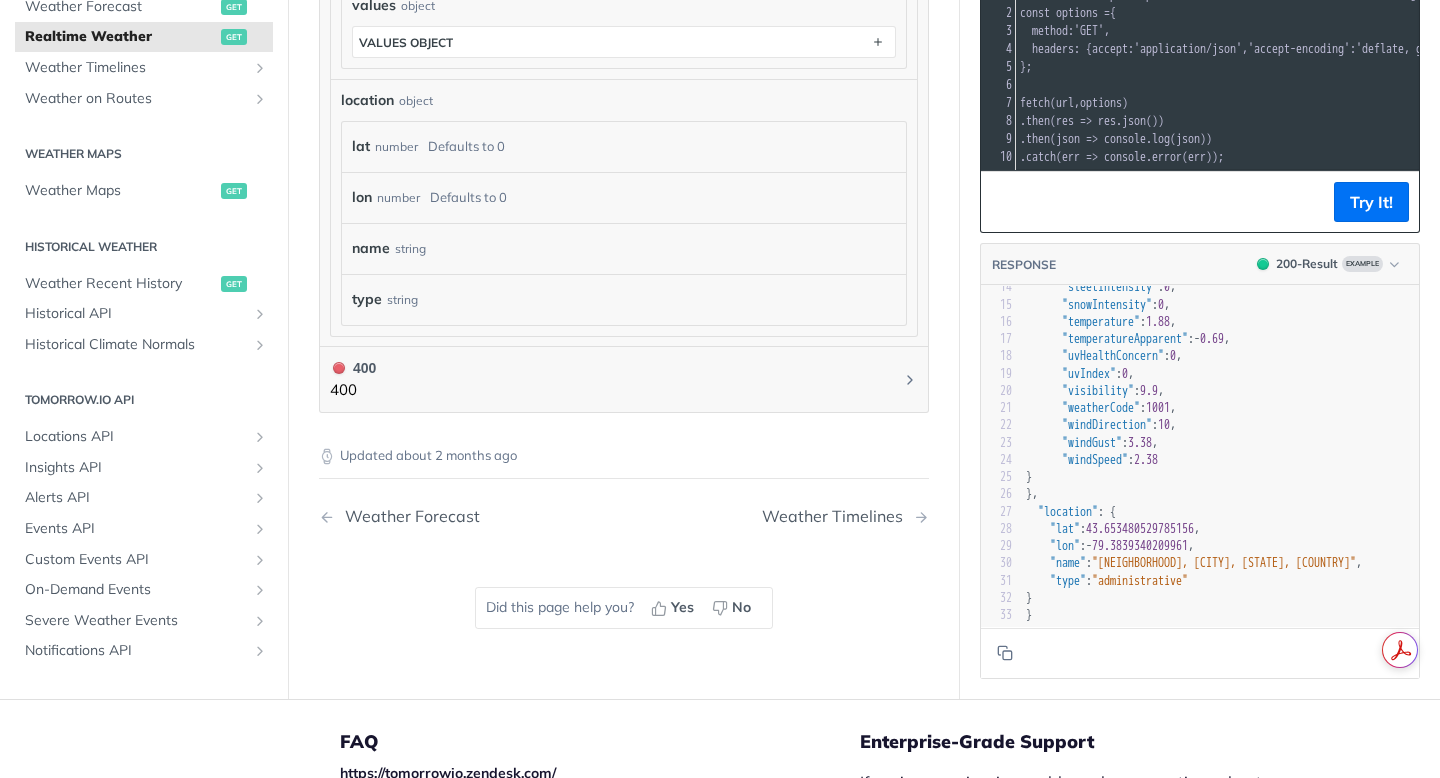 click on ""windDirection" :  10 ," at bounding box center [1278, 425] 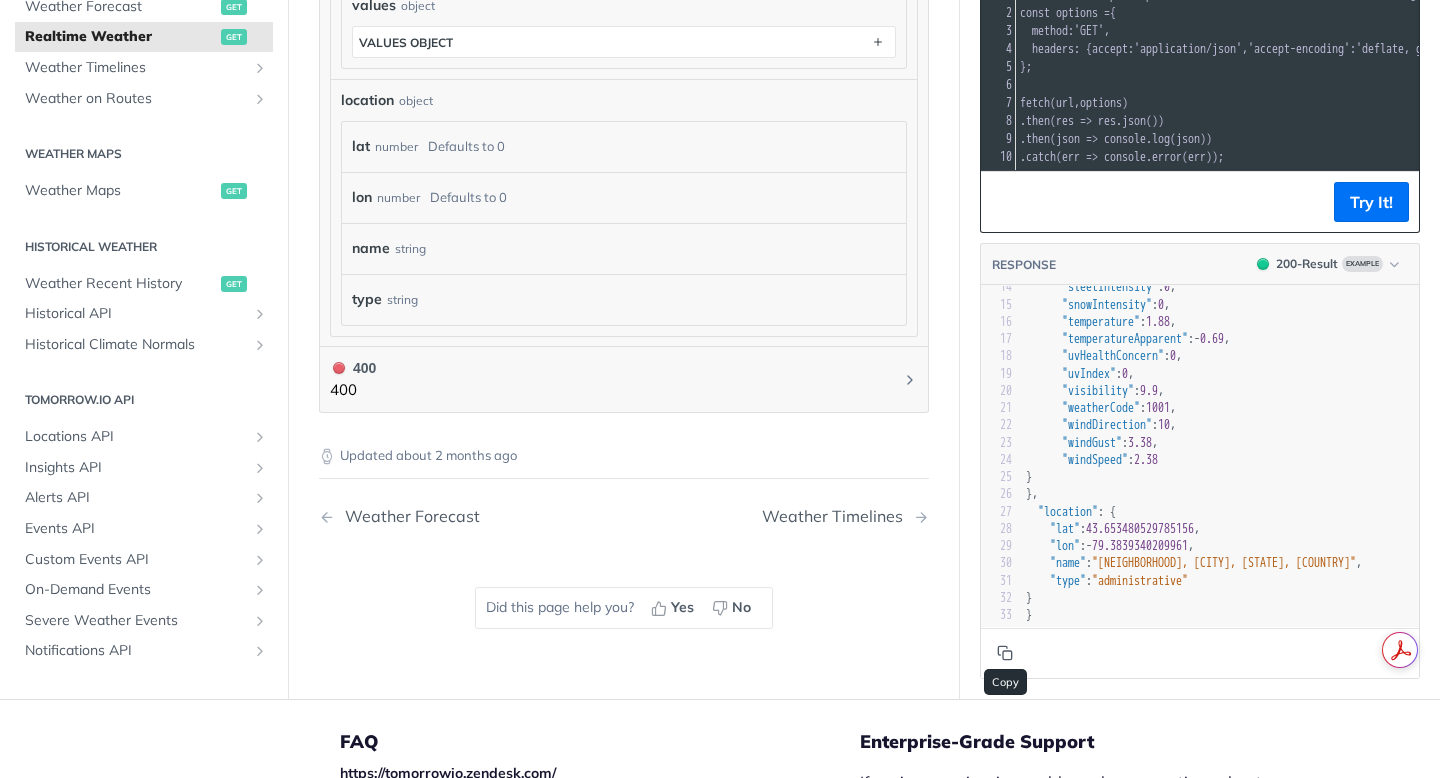 click 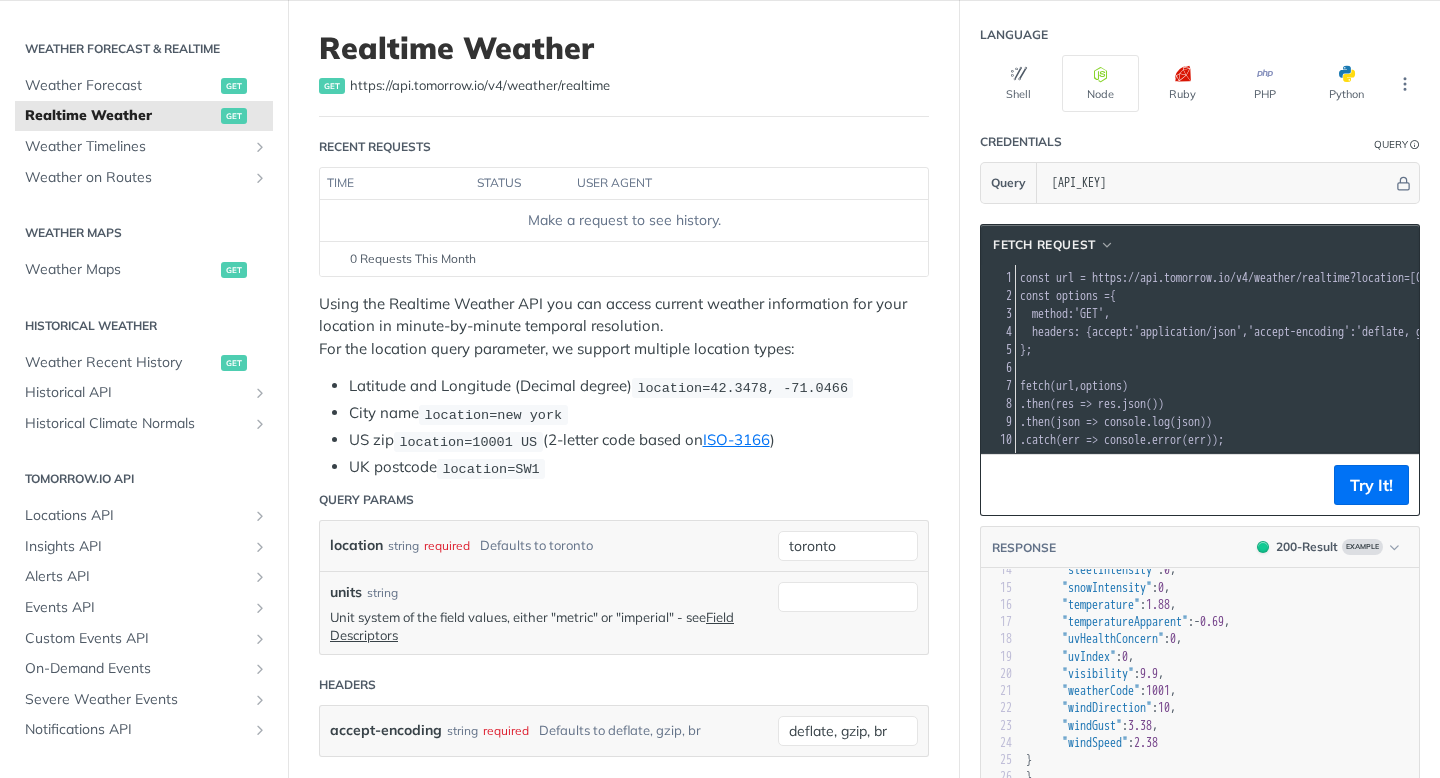 scroll, scrollTop: 128, scrollLeft: 0, axis: vertical 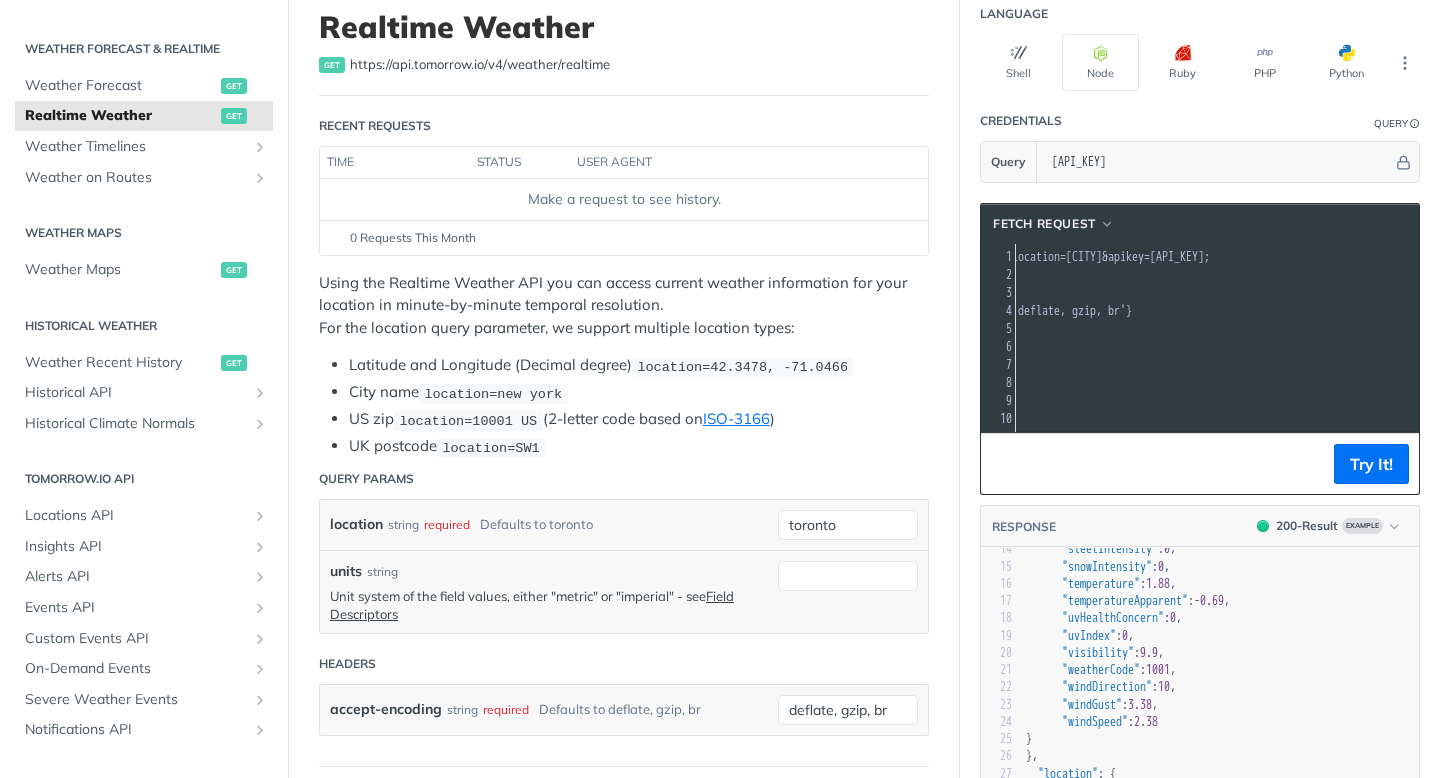 click on "https://api.tomorrow.io/v4/weather/realtime?location=[CITY]&apikey=[API_KEY]" at bounding box center (976, 257) 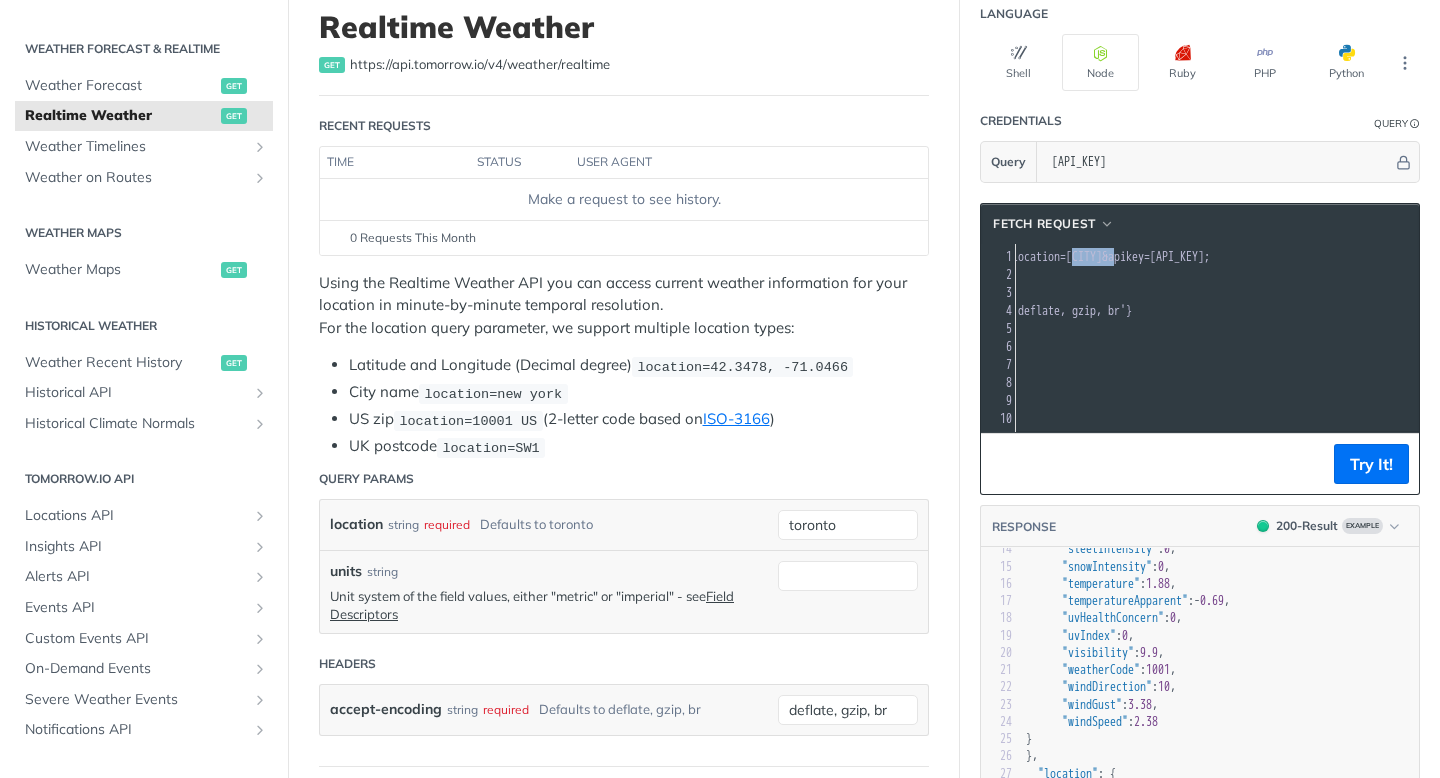 click on "https://api.tomorrow.io/v4/weather/realtime?location=[CITY]&apikey=[API_KEY]" at bounding box center (976, 257) 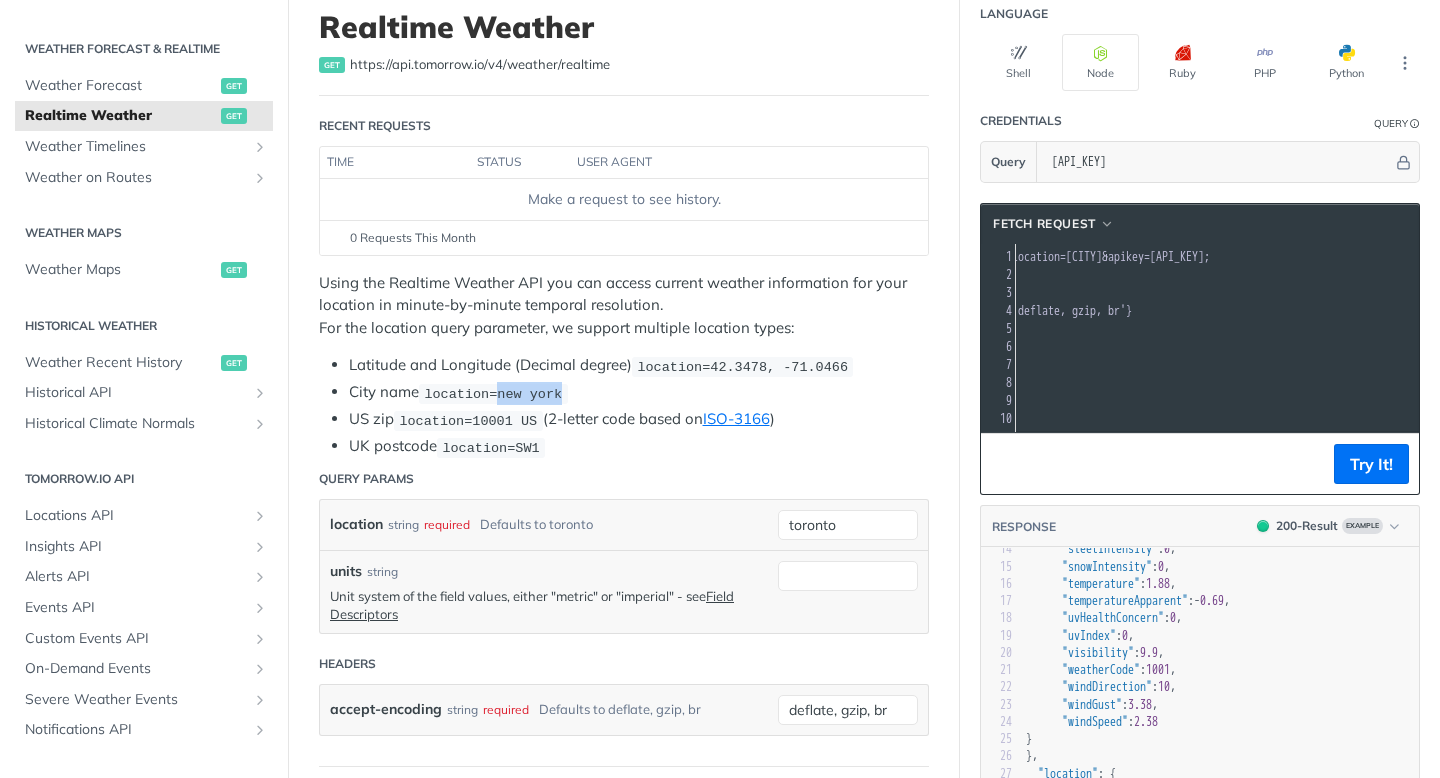 drag, startPoint x: 503, startPoint y: 392, endPoint x: 565, endPoint y: 391, distance: 62.008064 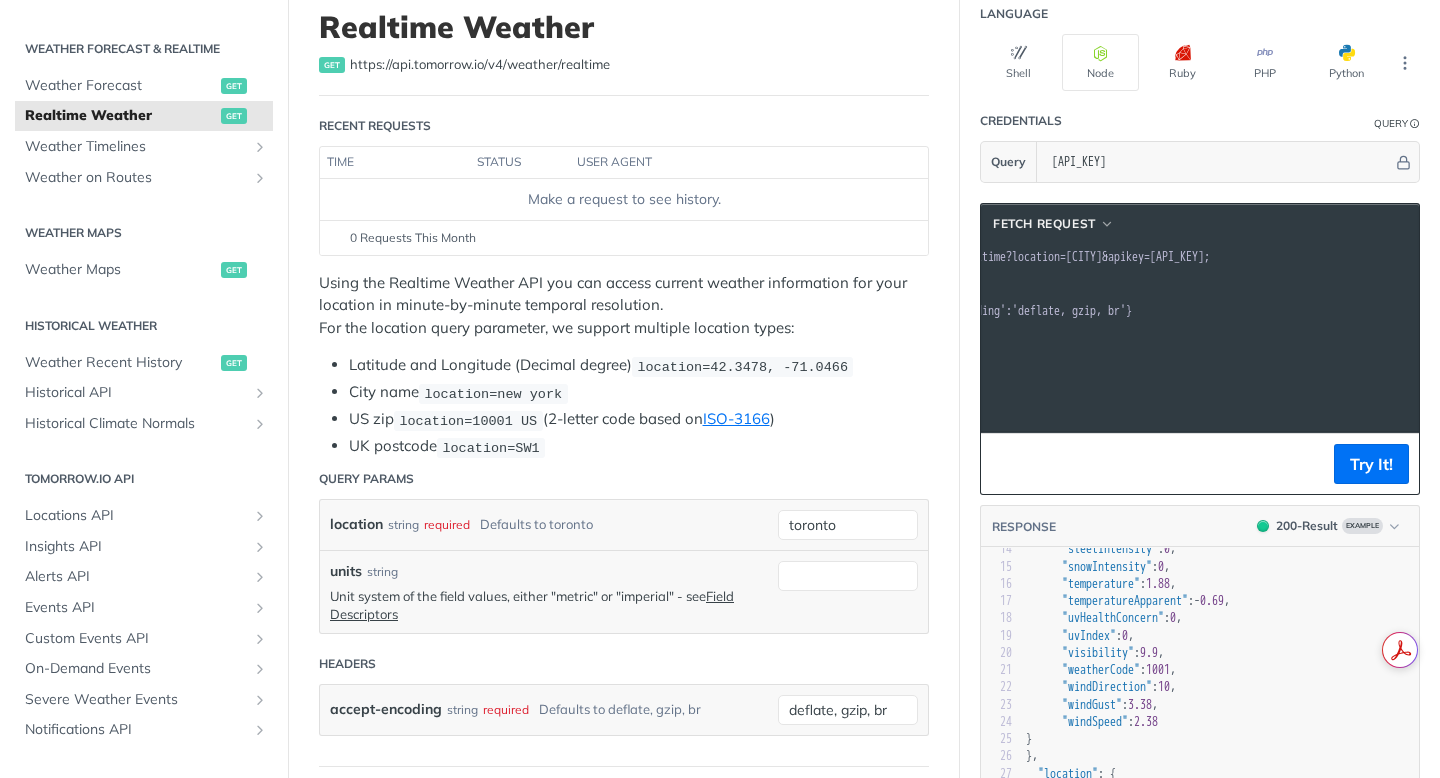 click on "const   options   =  {" at bounding box center [1091, 275] 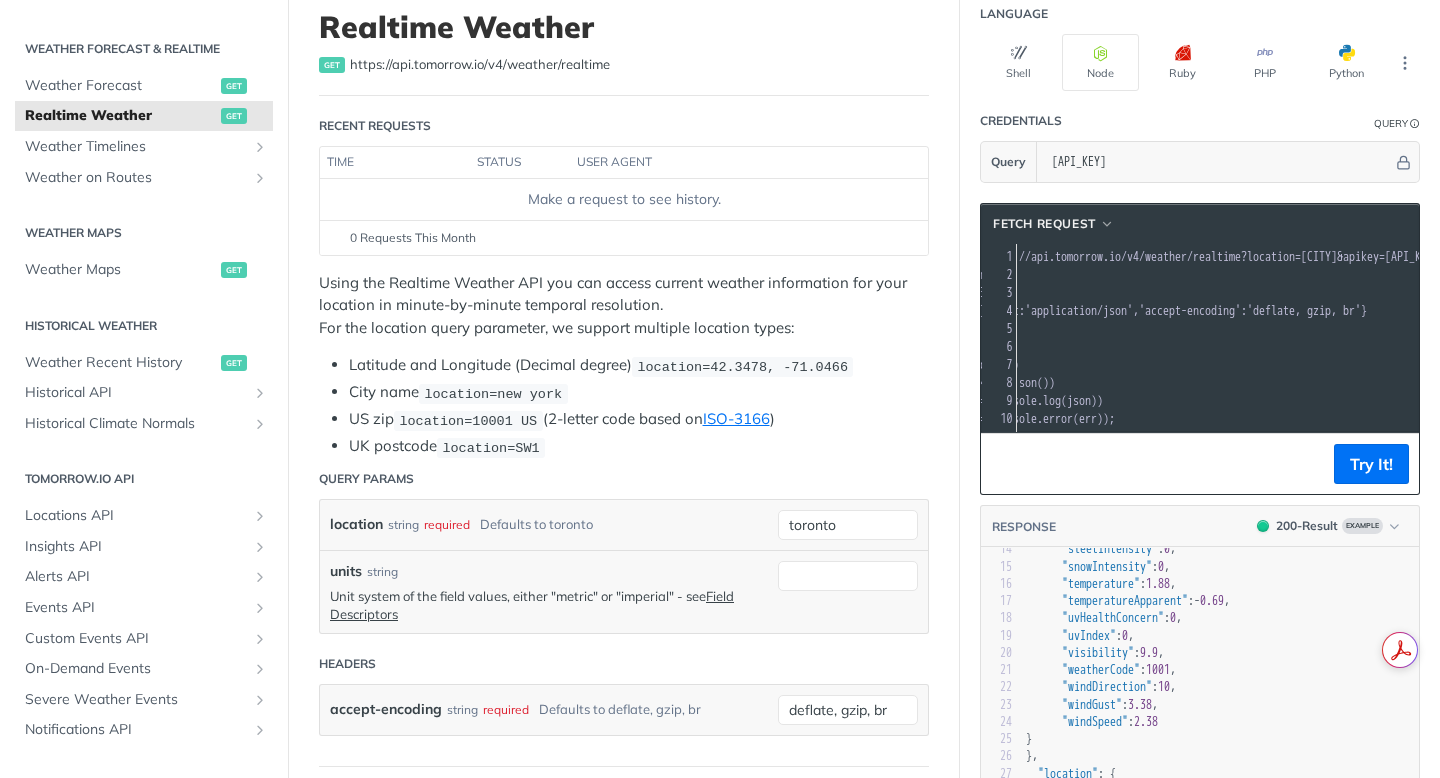 click on "const   options   =  {" at bounding box center [1326, 275] 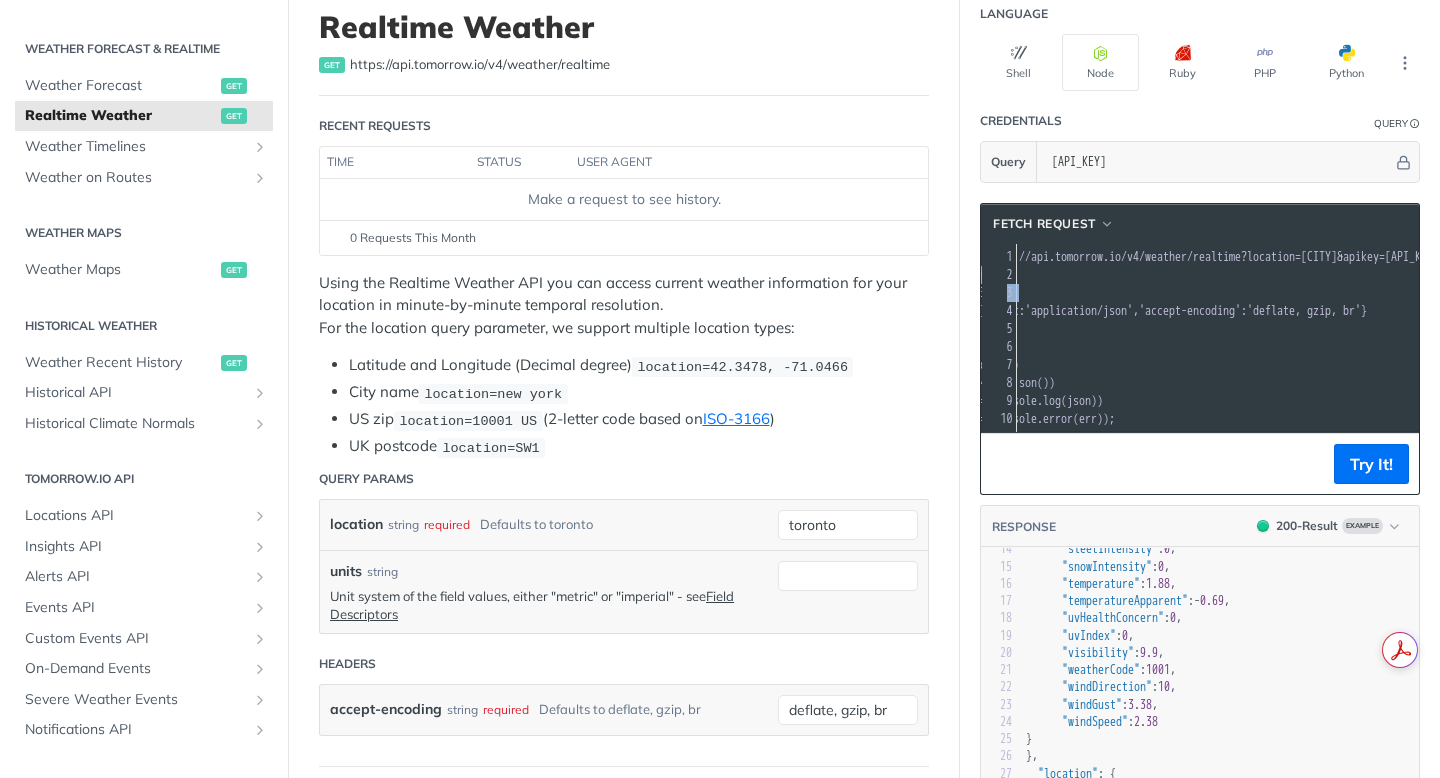 click on "const   options   =  {" at bounding box center (1326, 275) 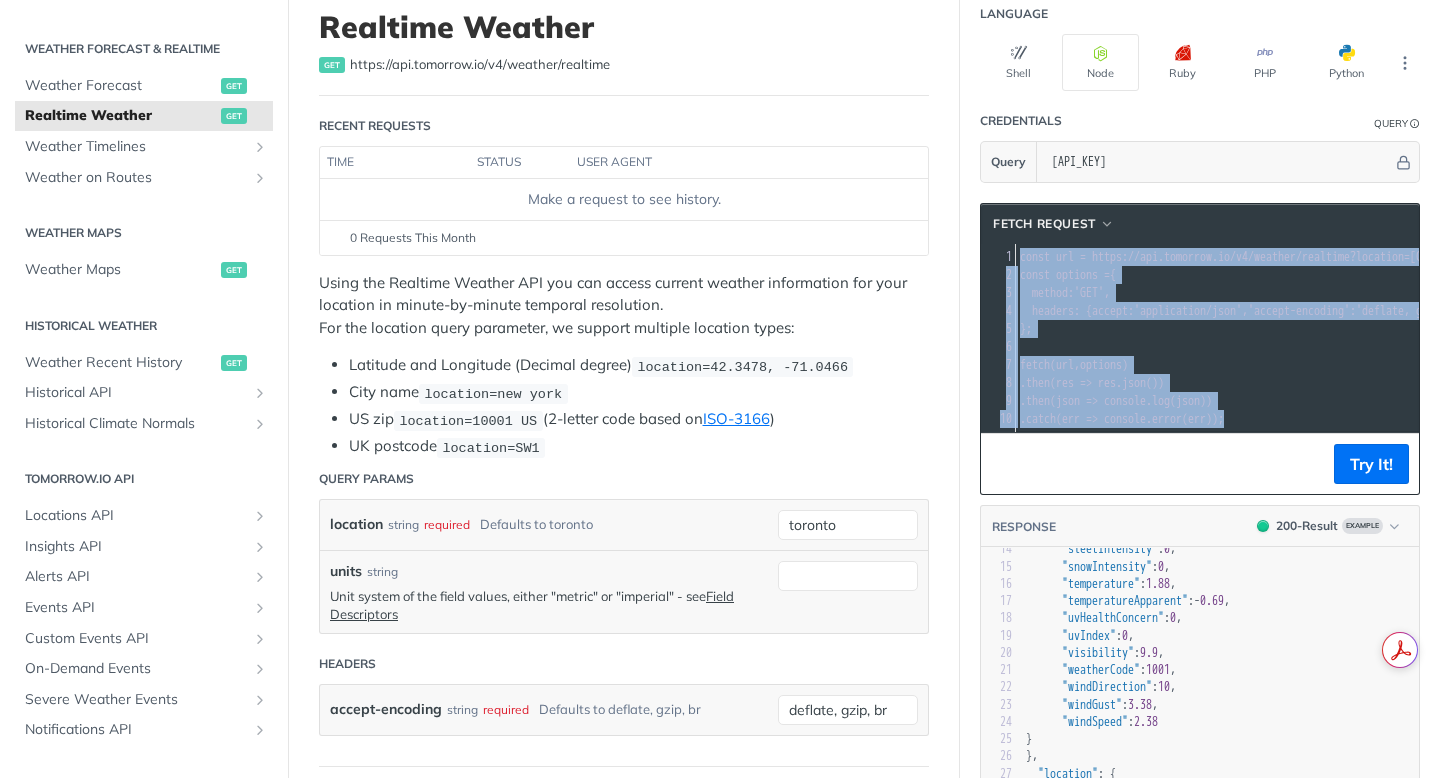 copy on "1 const   url   =   'https://api.tomorrow.io/v4/weather/realtime?location=[CITY]&apikey=[API_KEY]' ; 2 const   options   =  { 3    method :  'GET' , 4    headers : { accept :  'application/json' ,  'accept-encoding' :  'deflate, gzip, br' } 5 }; 6 ​ 7 fetch ( url ,  options ) 8   . then ( res   =>   res . json ()) 9   . then ( json   =>   console . log ( json )) 10   . catch ( err   =>   console . error ( err ));" 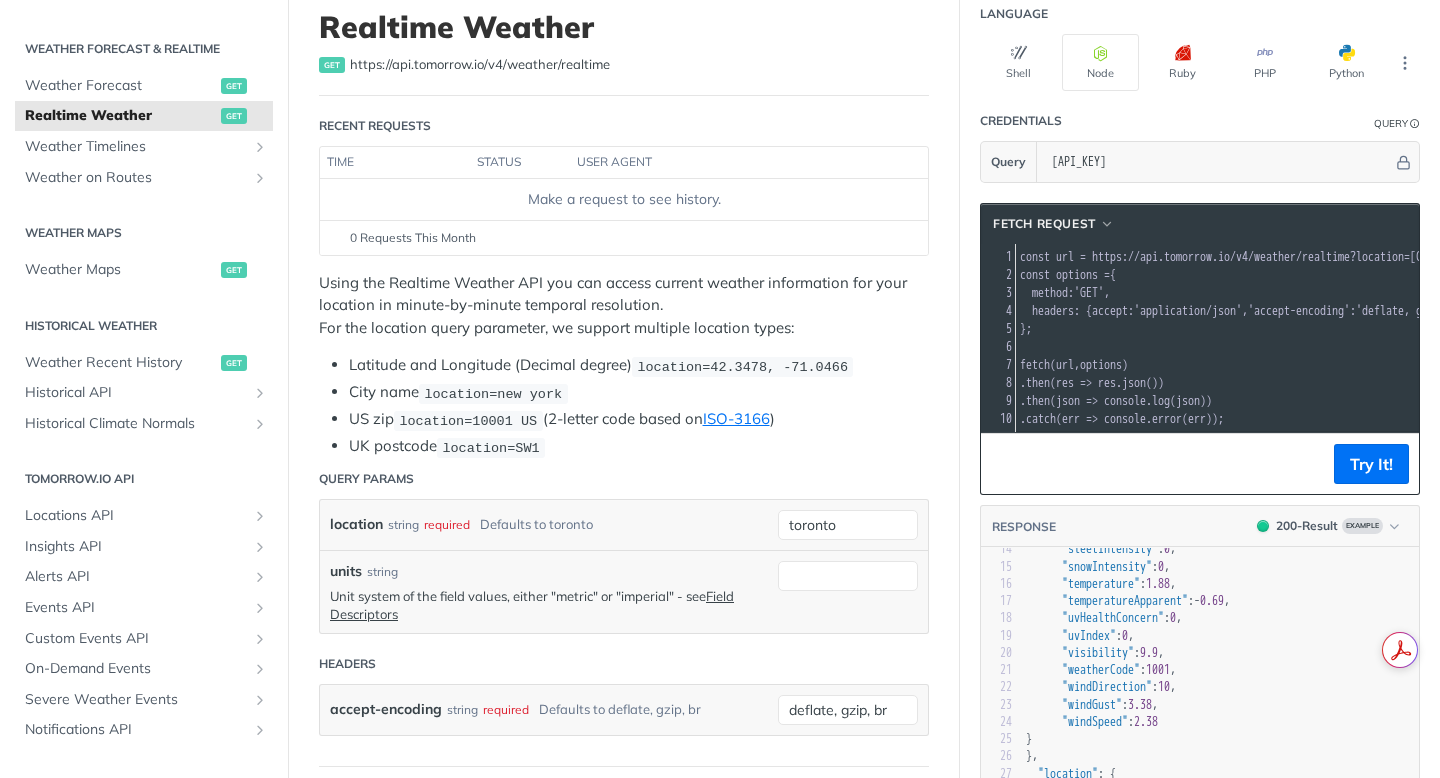 click on "https://api.tomorrow.io/v4/weather/realtime?location=[CITY]&apikey=[API_KEY]" at bounding box center [1320, 257] 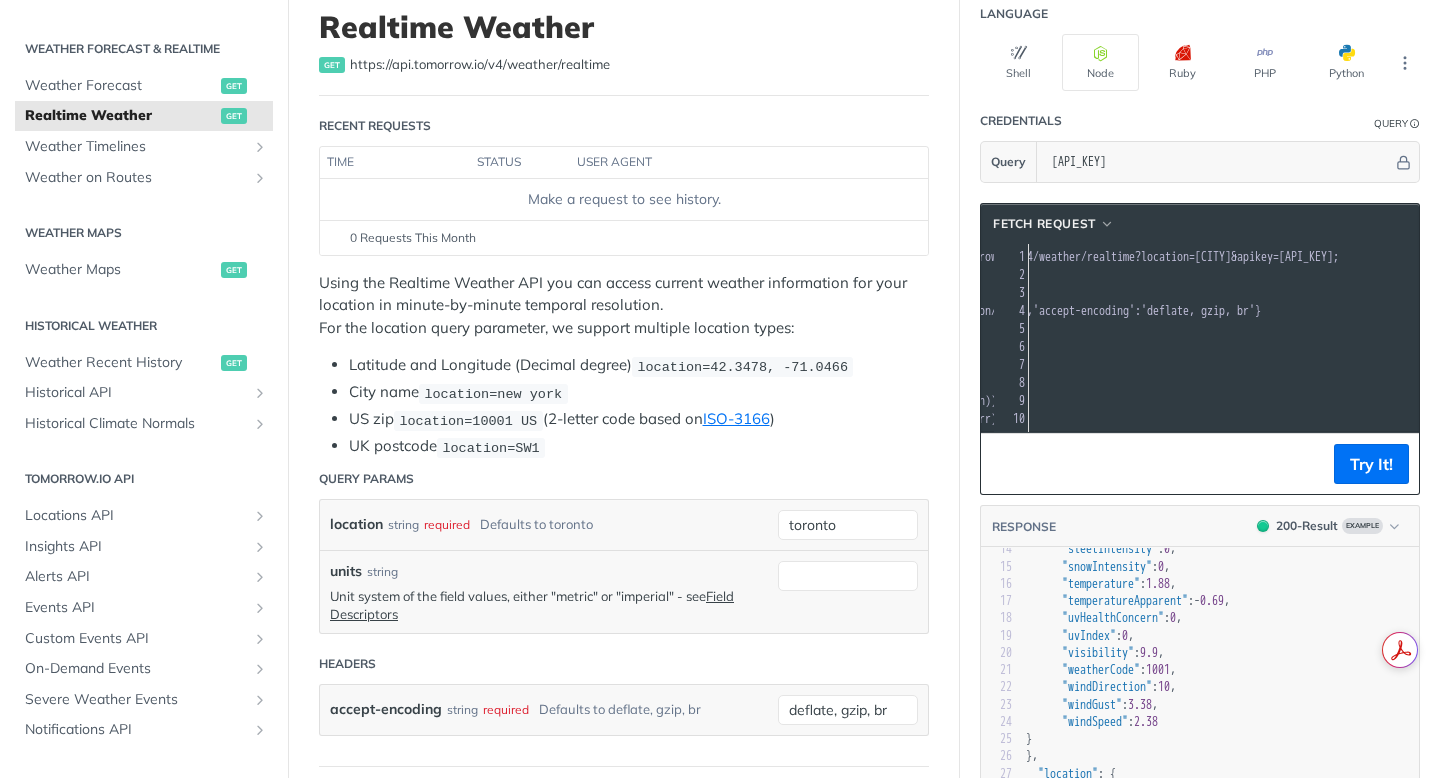 scroll, scrollTop: 0, scrollLeft: 280, axis: horizontal 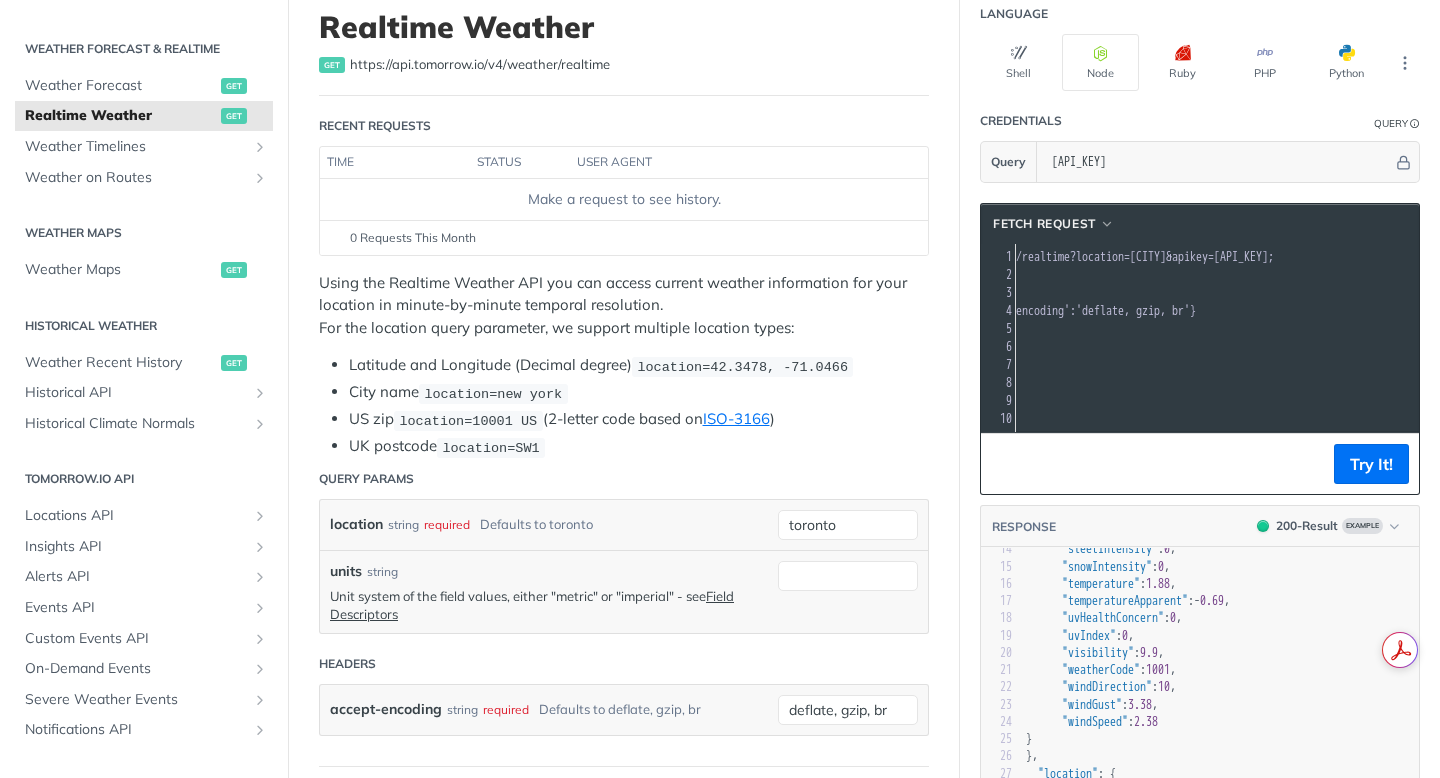 click on "https://api.tomorrow.io/v4/weather/realtime?location=[CITY]&apikey=[API_KEY]" at bounding box center [1040, 257] 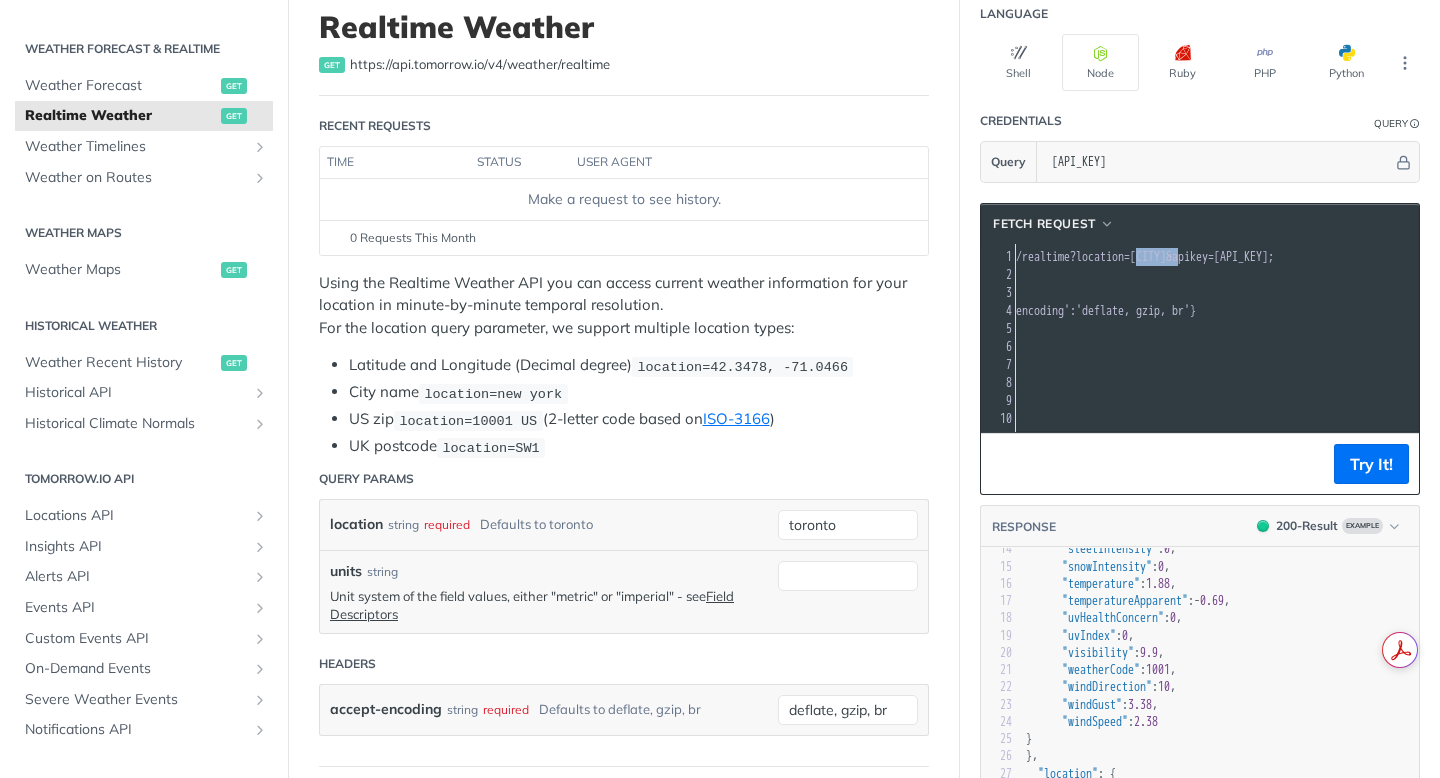 click on "https://api.tomorrow.io/v4/weather/realtime?location=[CITY]&apikey=[API_KEY]" at bounding box center (1040, 257) 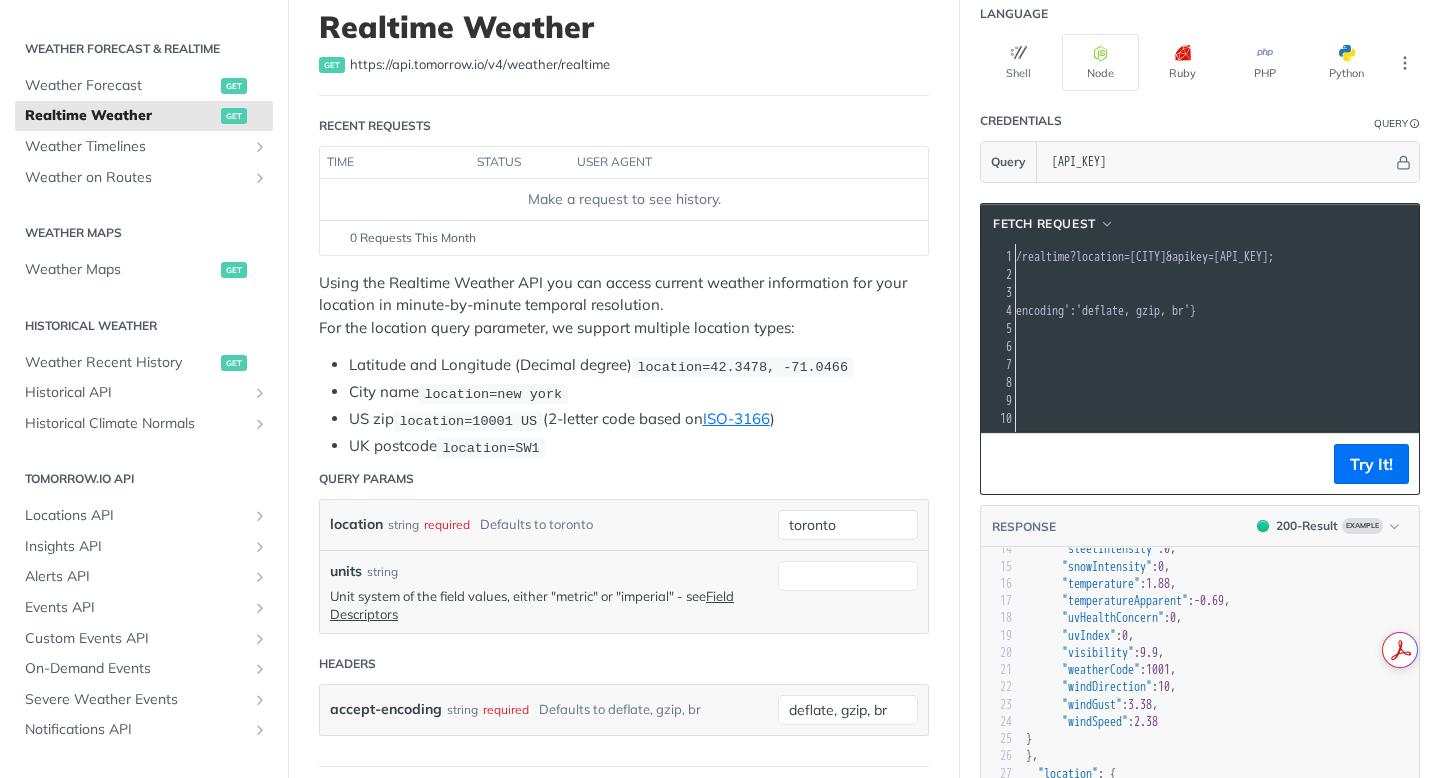 click on "https://api.tomorrow.io/v4/weather/realtime?location=[CITY]&apikey=[API_KEY]" at bounding box center [1040, 257] 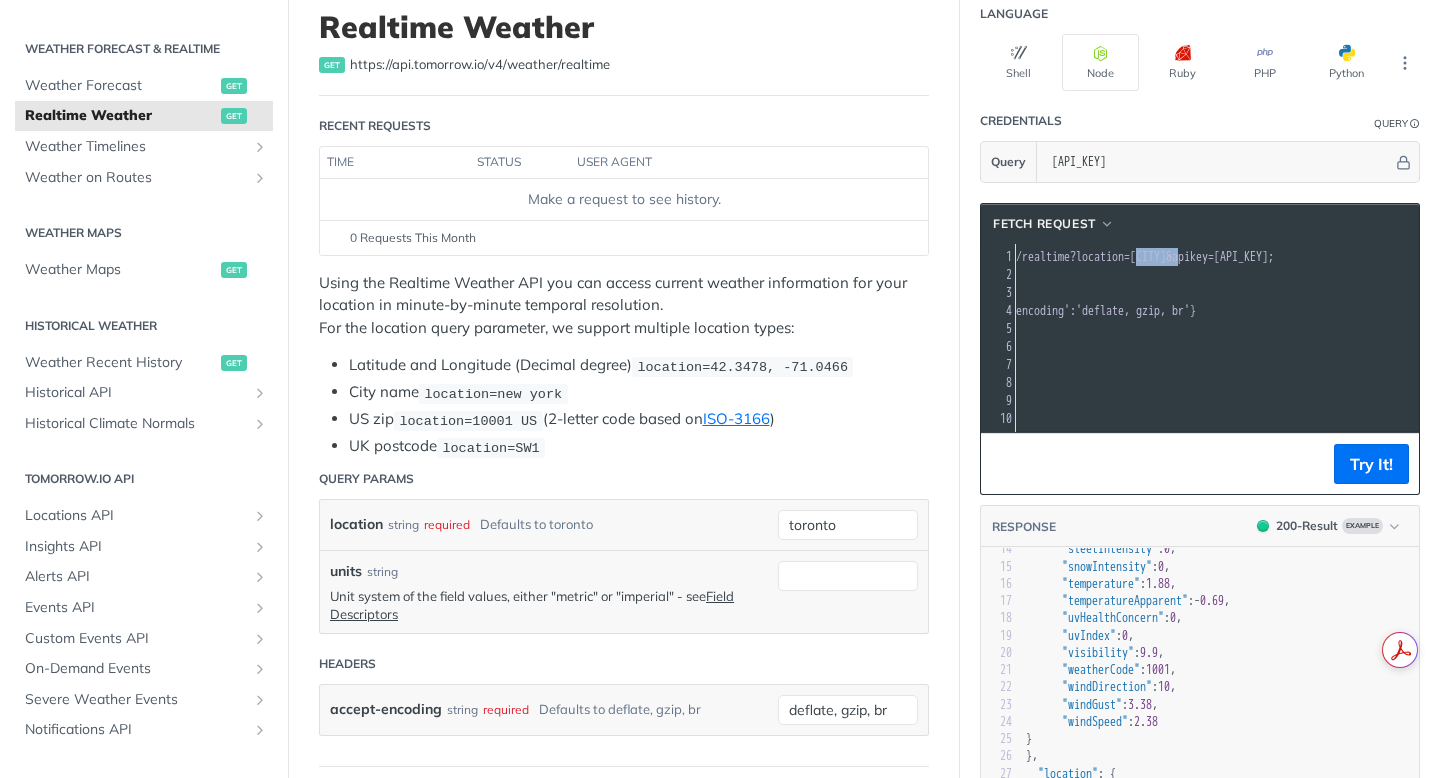 click on "https://api.tomorrow.io/v4/weather/realtime?location=[CITY]&apikey=[API_KEY]" at bounding box center (1040, 257) 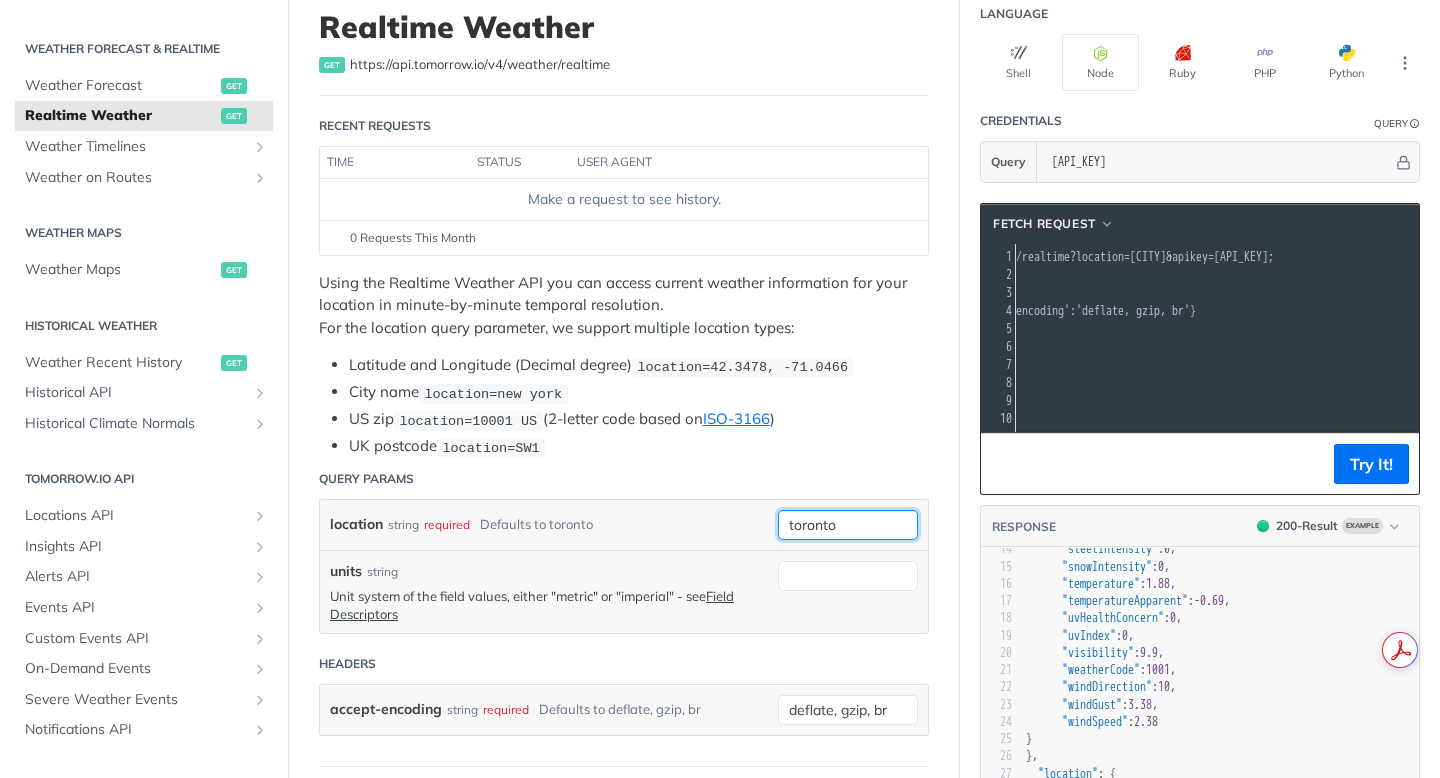 click on "toronto" at bounding box center [848, 525] 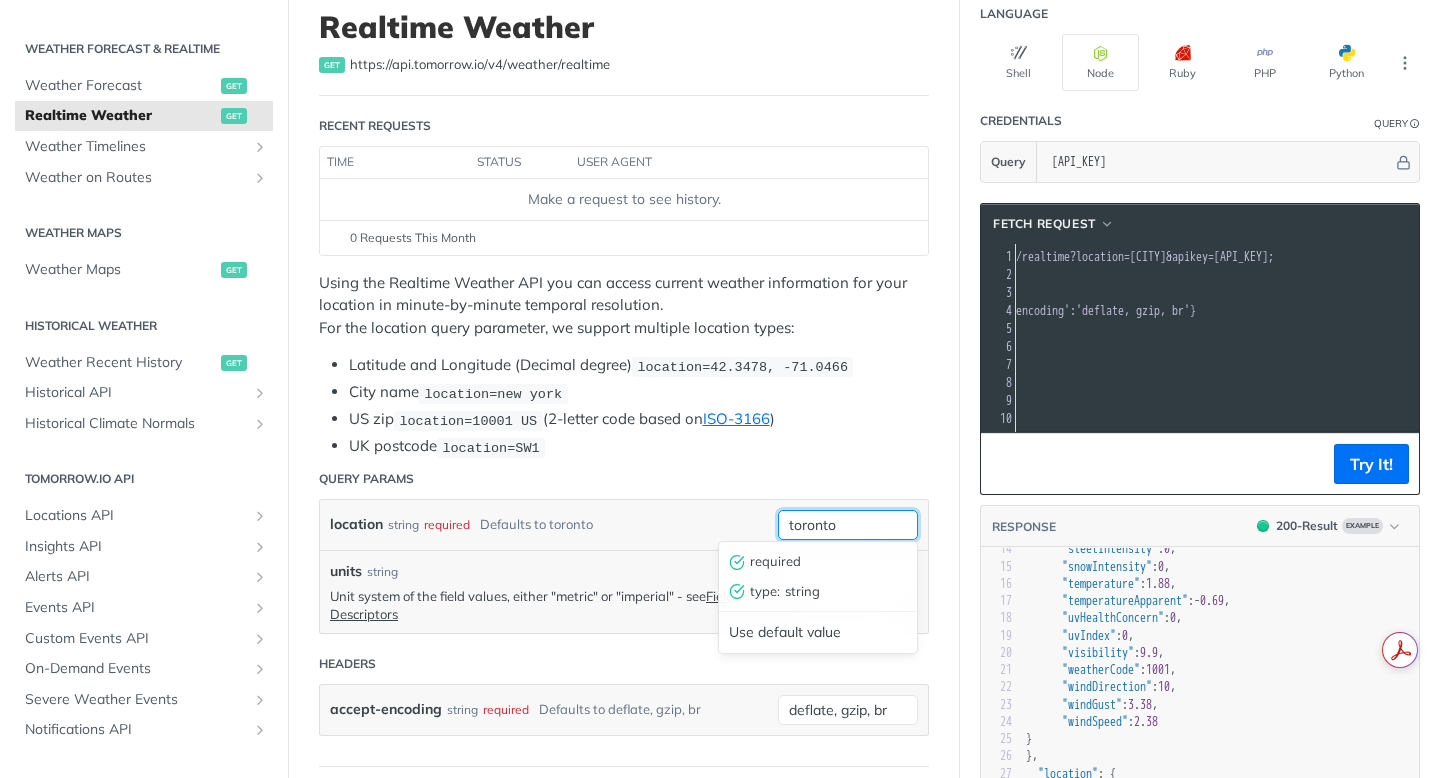 click on "toronto" at bounding box center (848, 525) 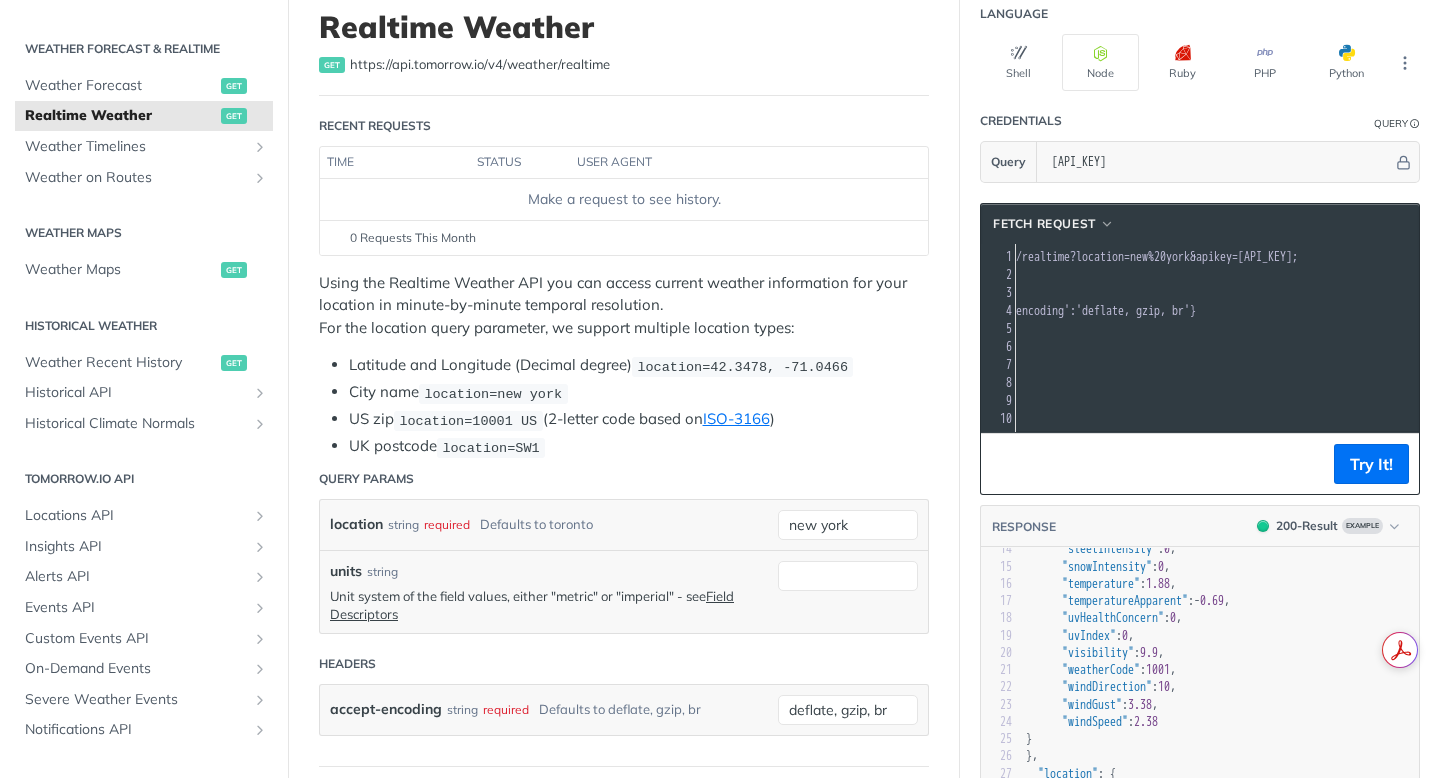 click on "UK postcode  location=[POSTCODE]" at bounding box center (639, 446) 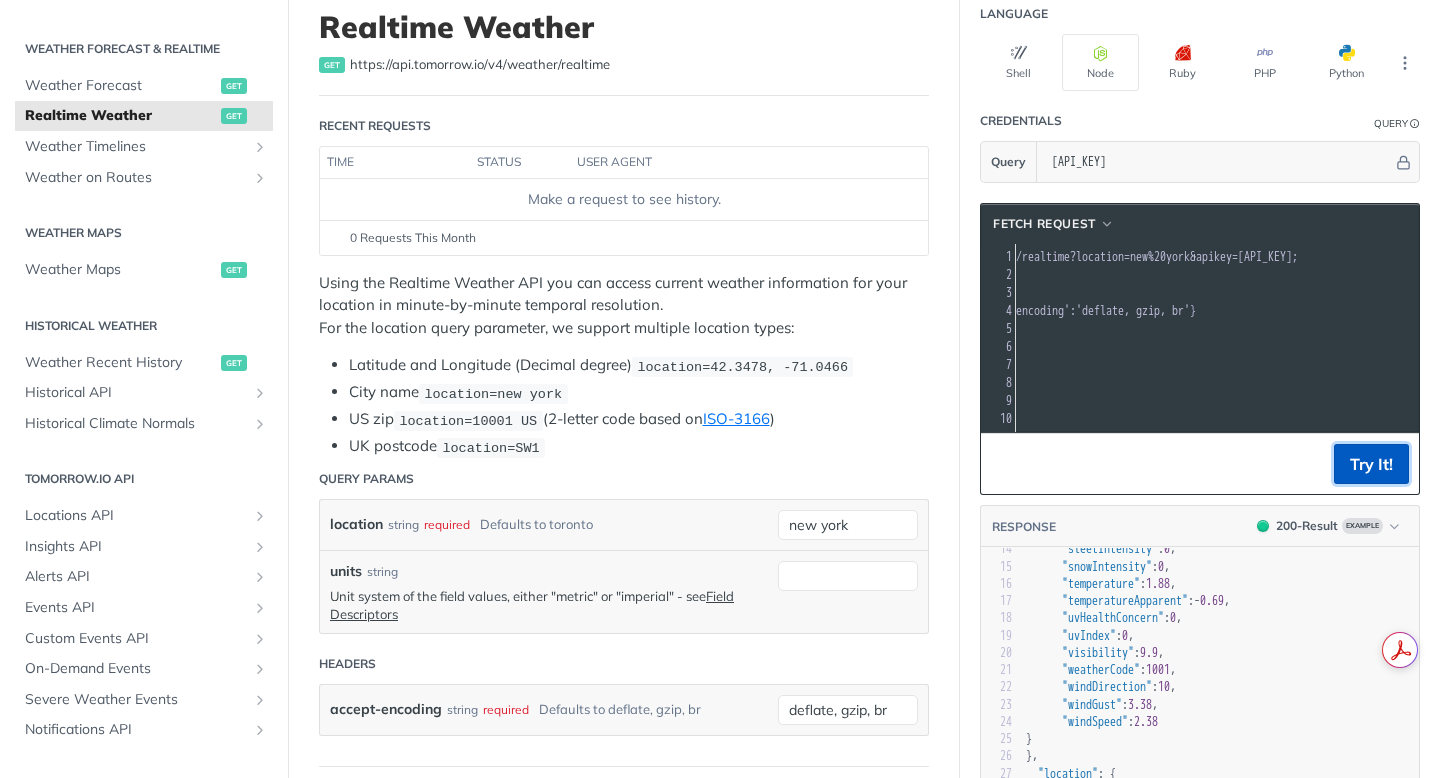 click on "Try It!" at bounding box center [1371, 464] 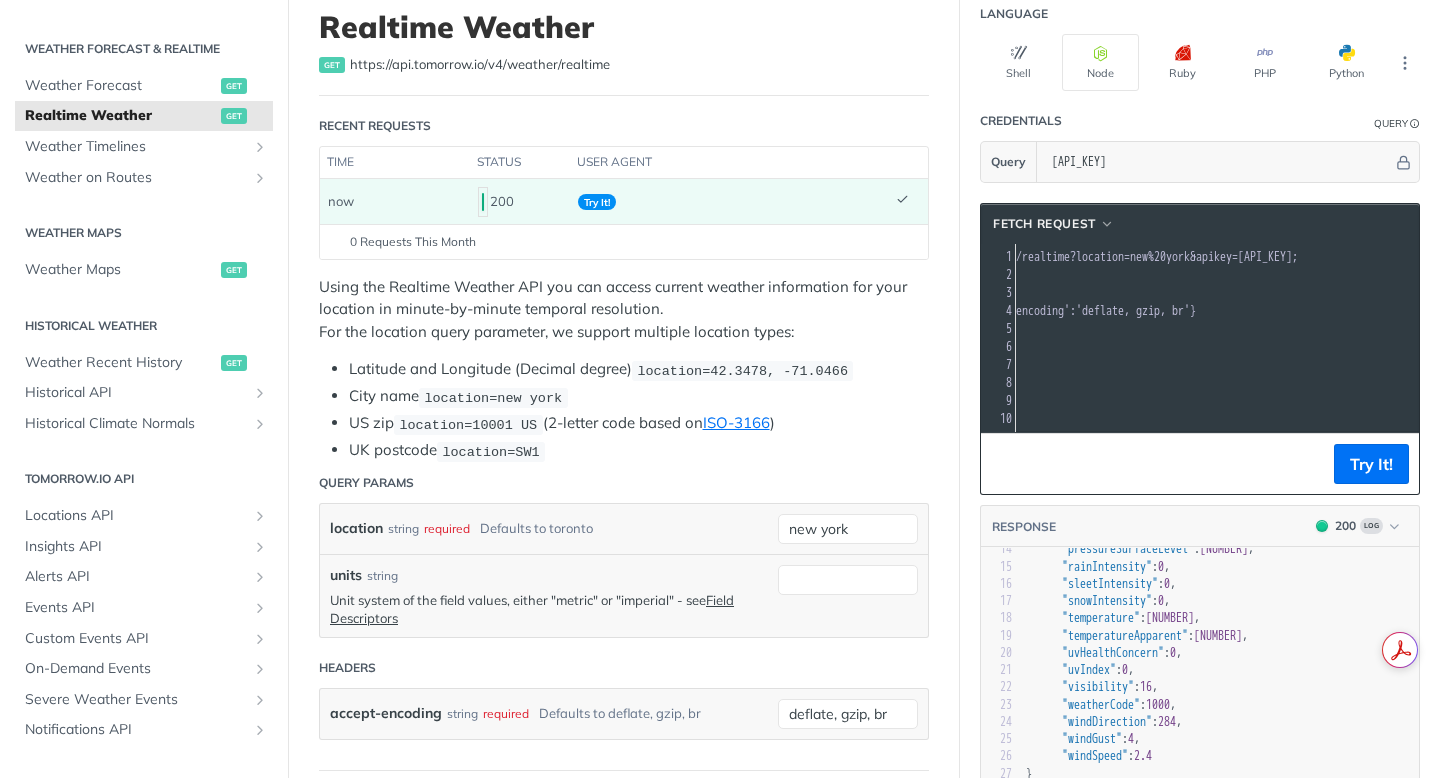 scroll, scrollTop: 0, scrollLeft: 124, axis: horizontal 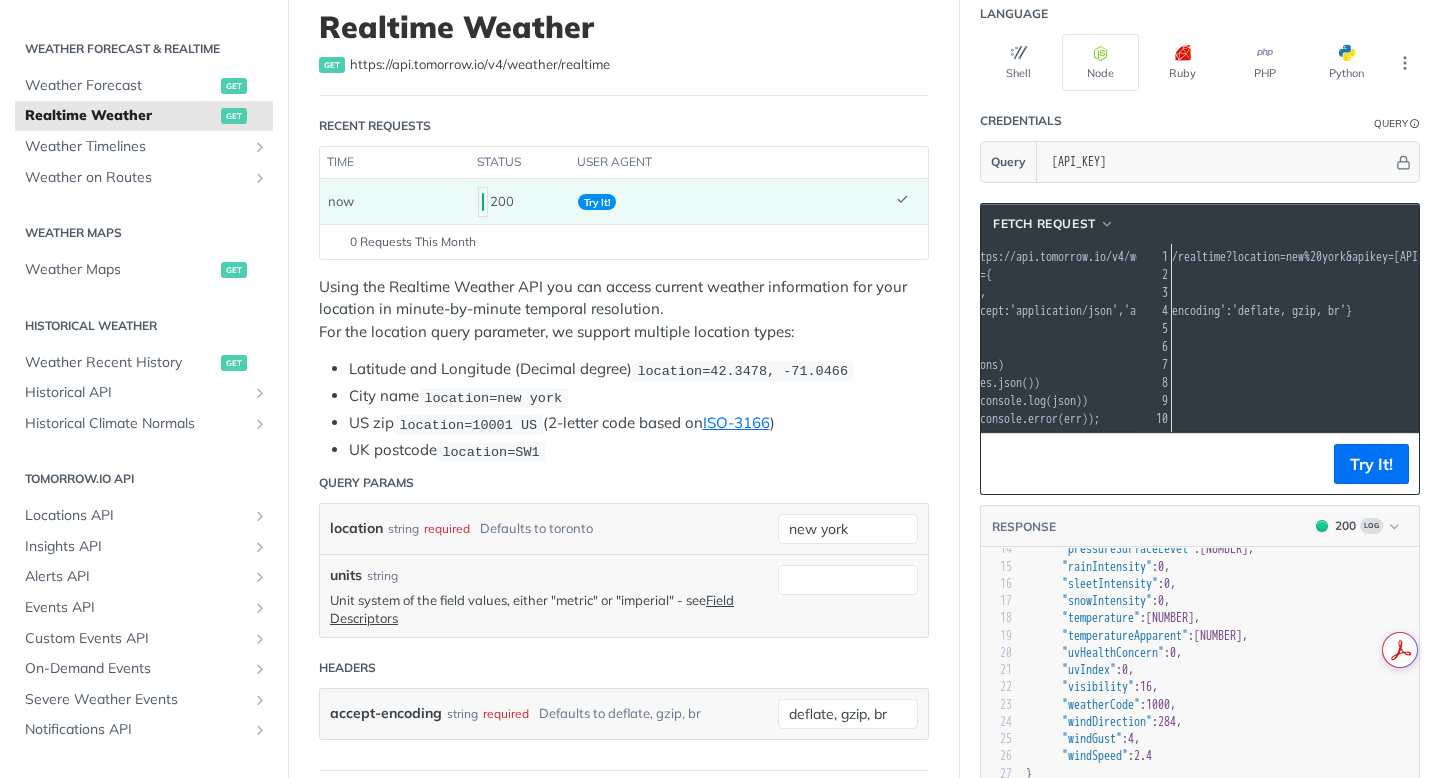 click on "fetch ( url ,  options )" at bounding box center [1322, 365] 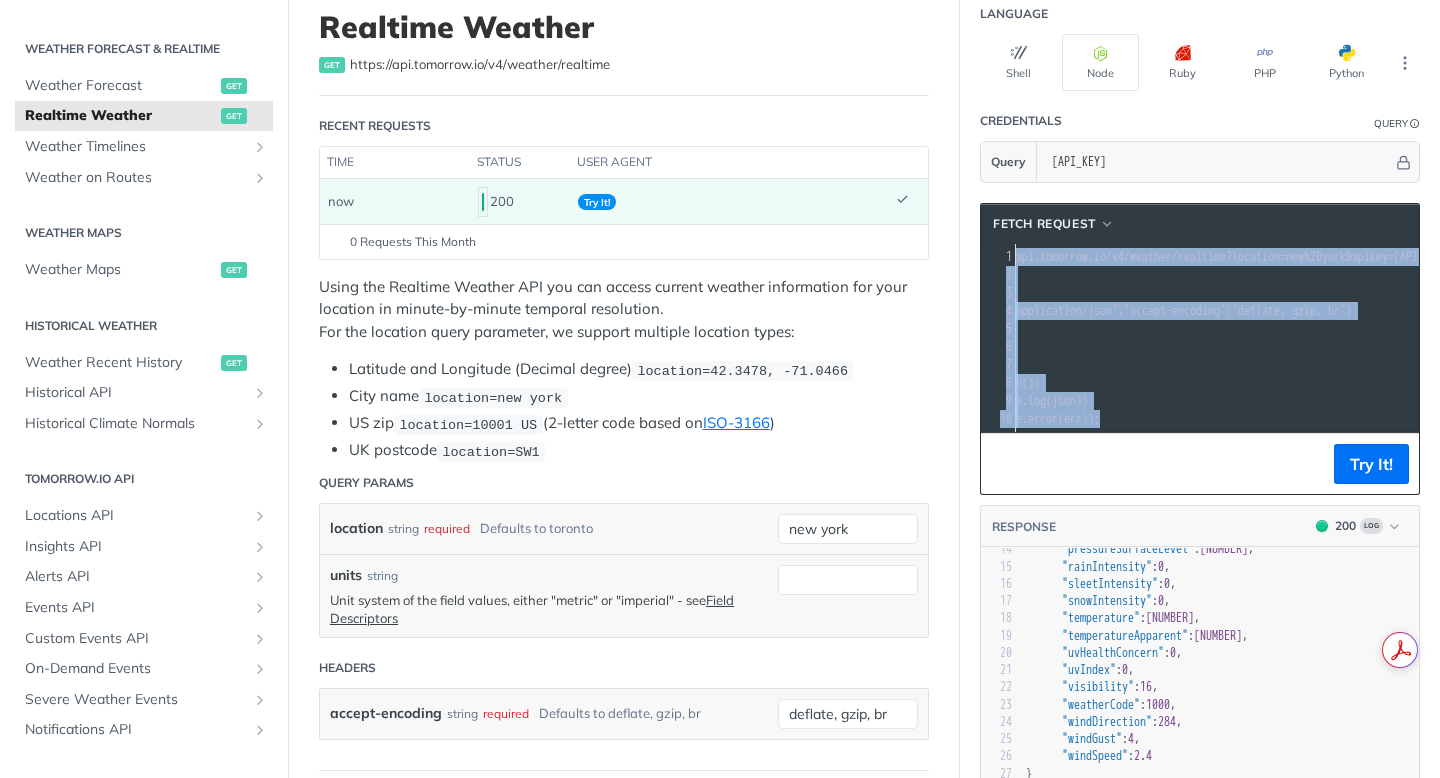 copy on "1 const   url   =   'https://api.tomorrow.io/v4/weather/realtime?location=new%20york&apikey=[API_KEY]' ; 2 const   options   =  { 3    method :  'GET' , 4    headers : { accept :  'application/json' ,  'accept-encoding' :  'deflate, gzip, br' } 5 }; 6 ​ 7 fetch ( url ,  options ) 8   . then ( res   =>   res . json ()) 9   . then ( json   =>   console . log ( json )) 10   . catch ( err   =>   console . error ( err ));" 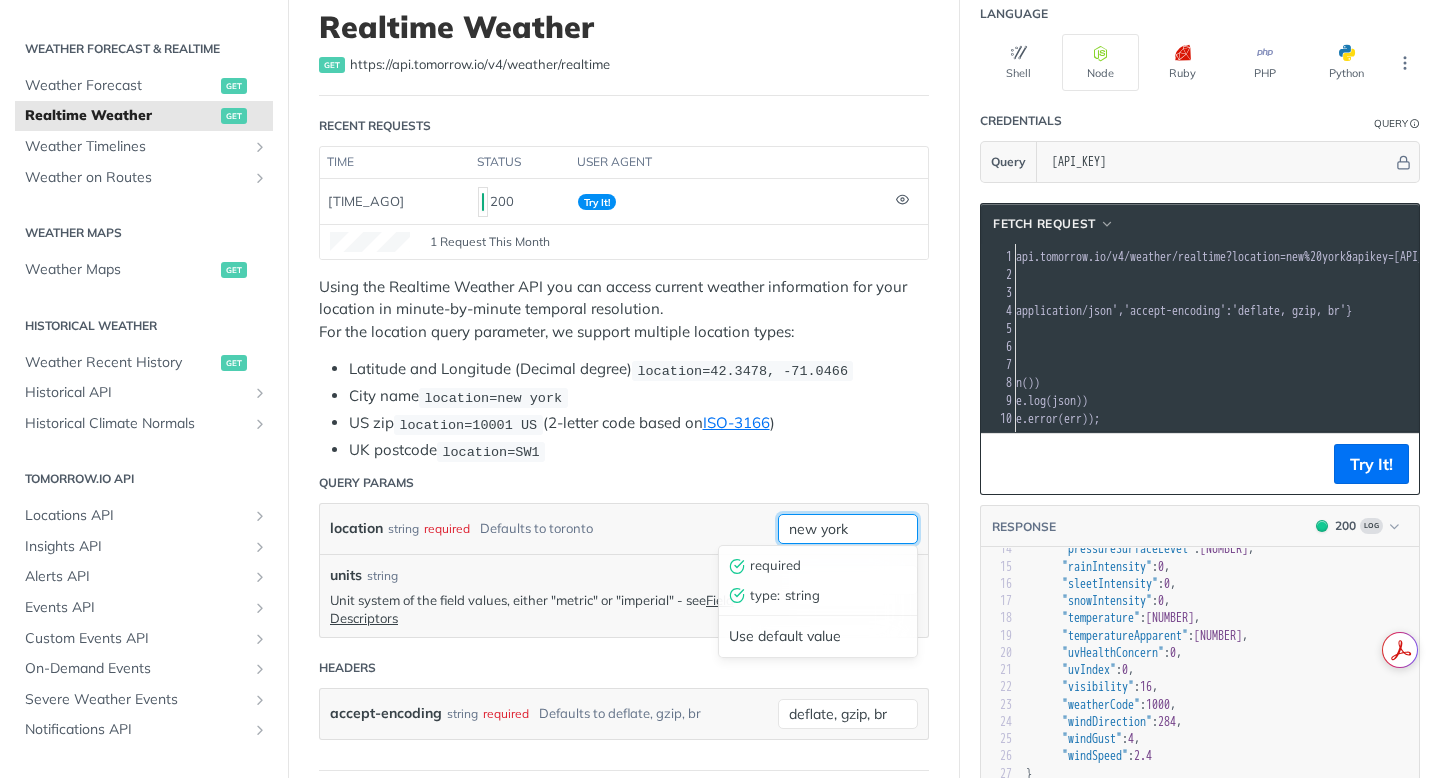 click on "new york" at bounding box center (848, 529) 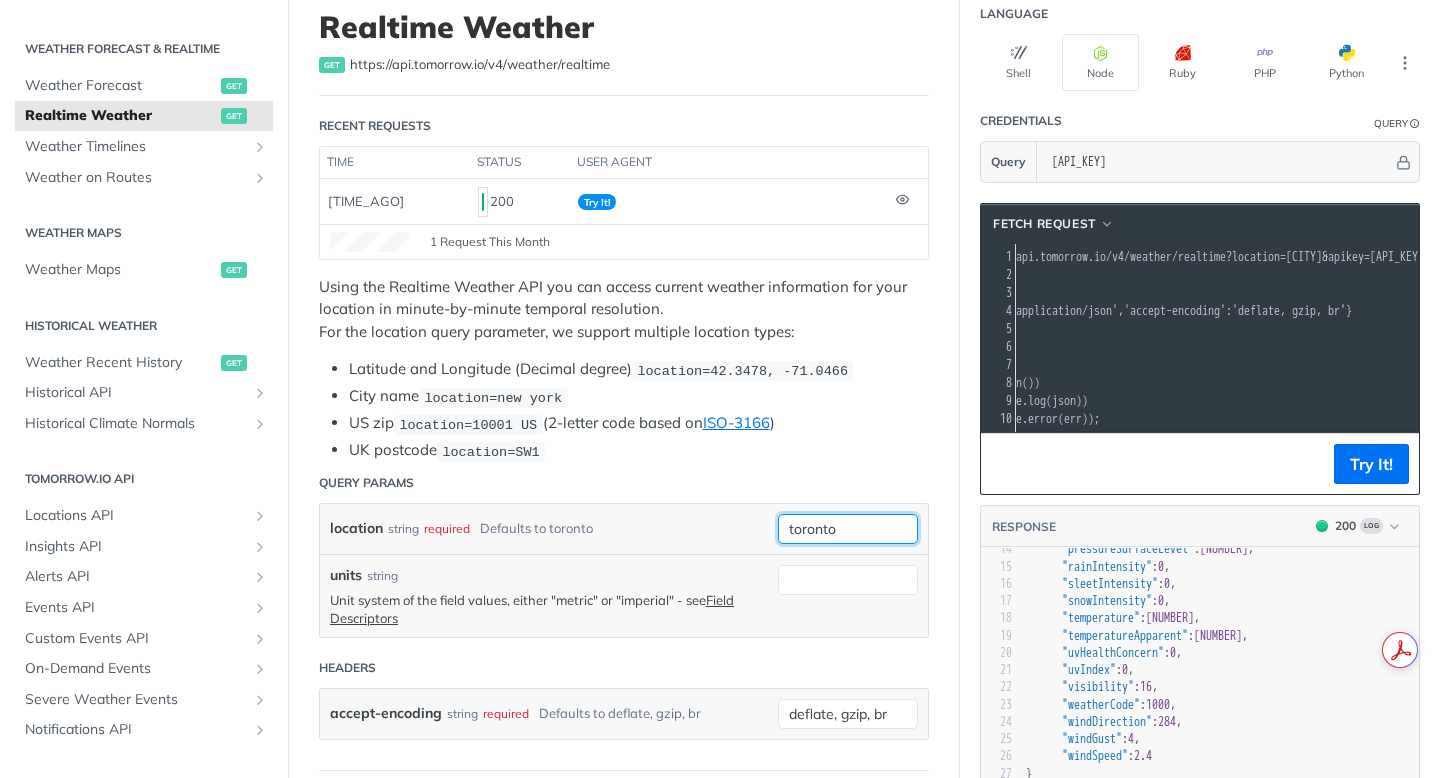 type on "toronto" 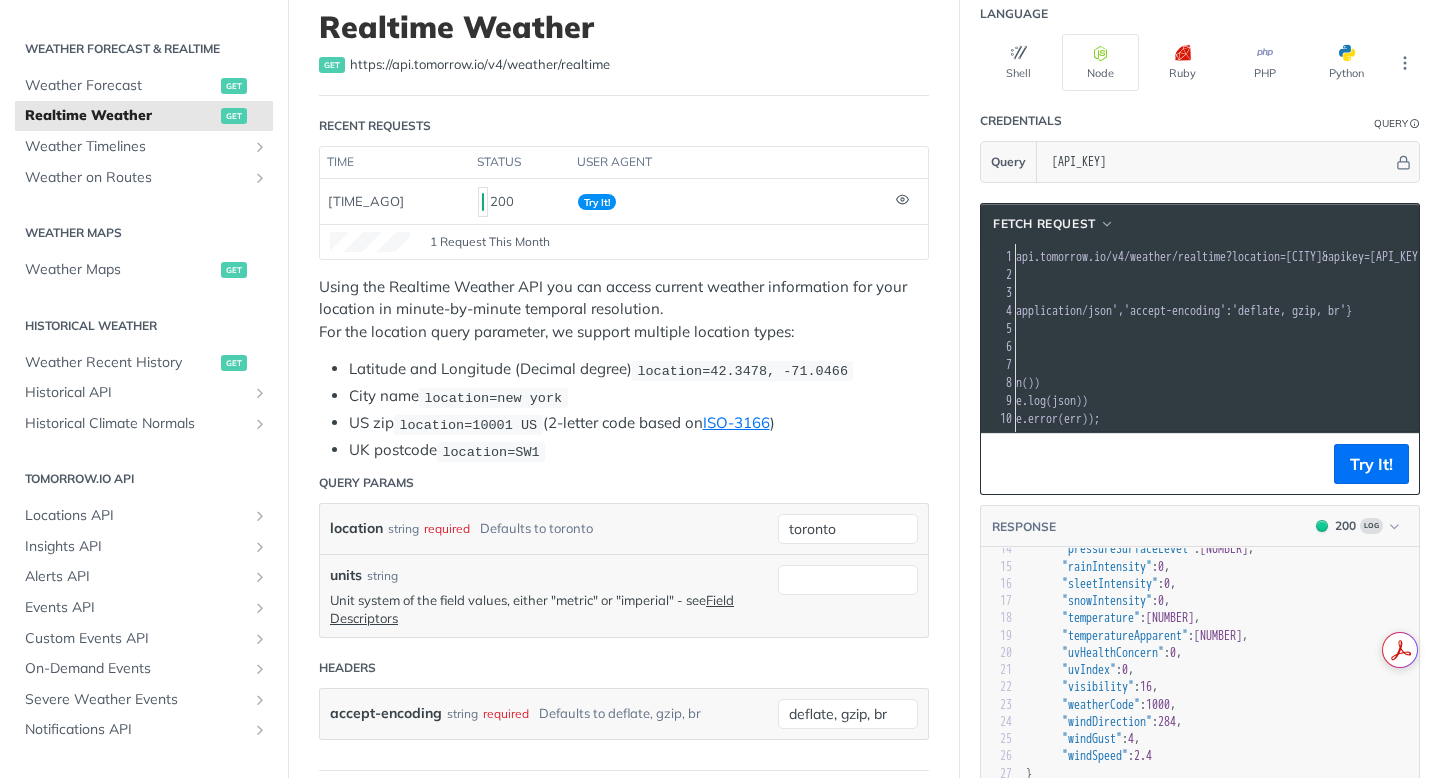 click on "Query Params" at bounding box center (624, 483) 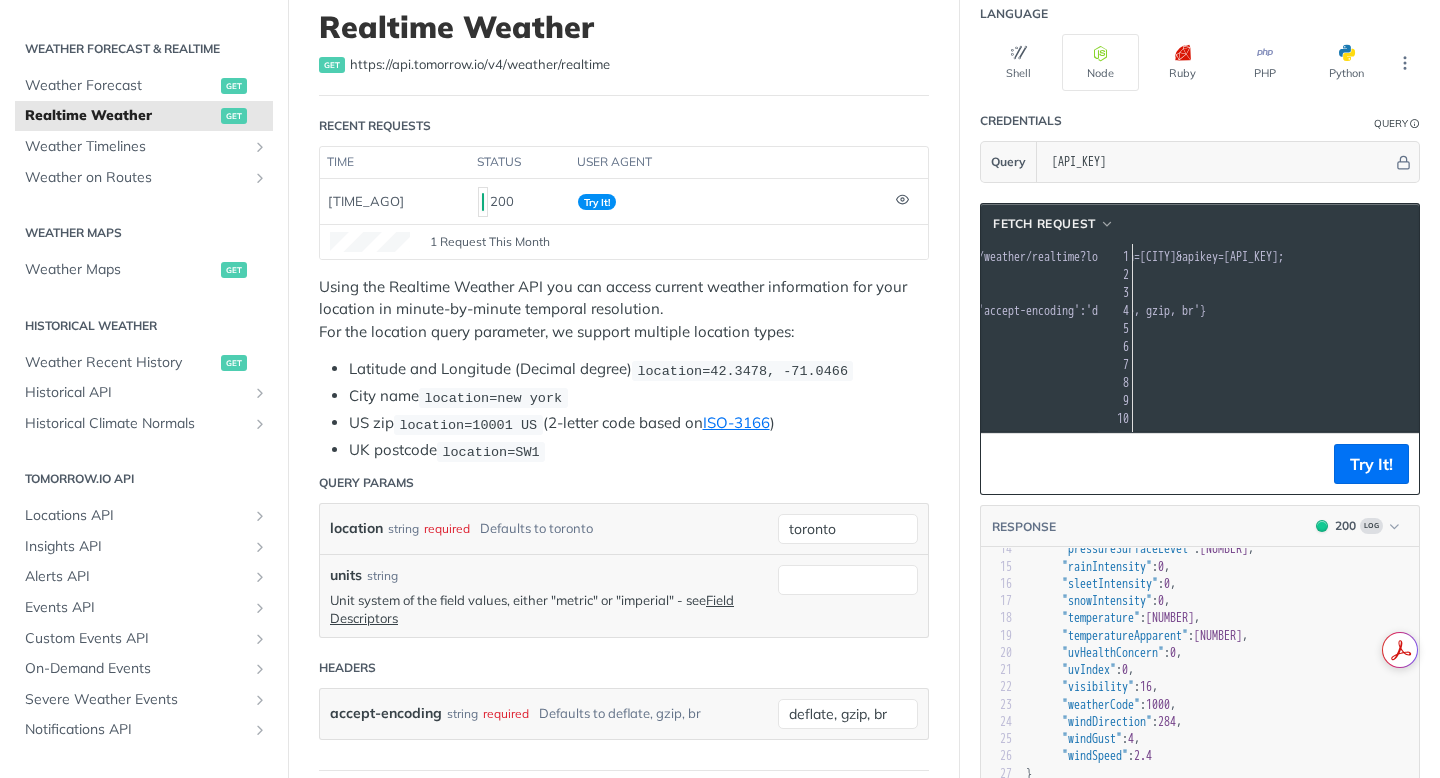 scroll, scrollTop: 0, scrollLeft: 435, axis: horizontal 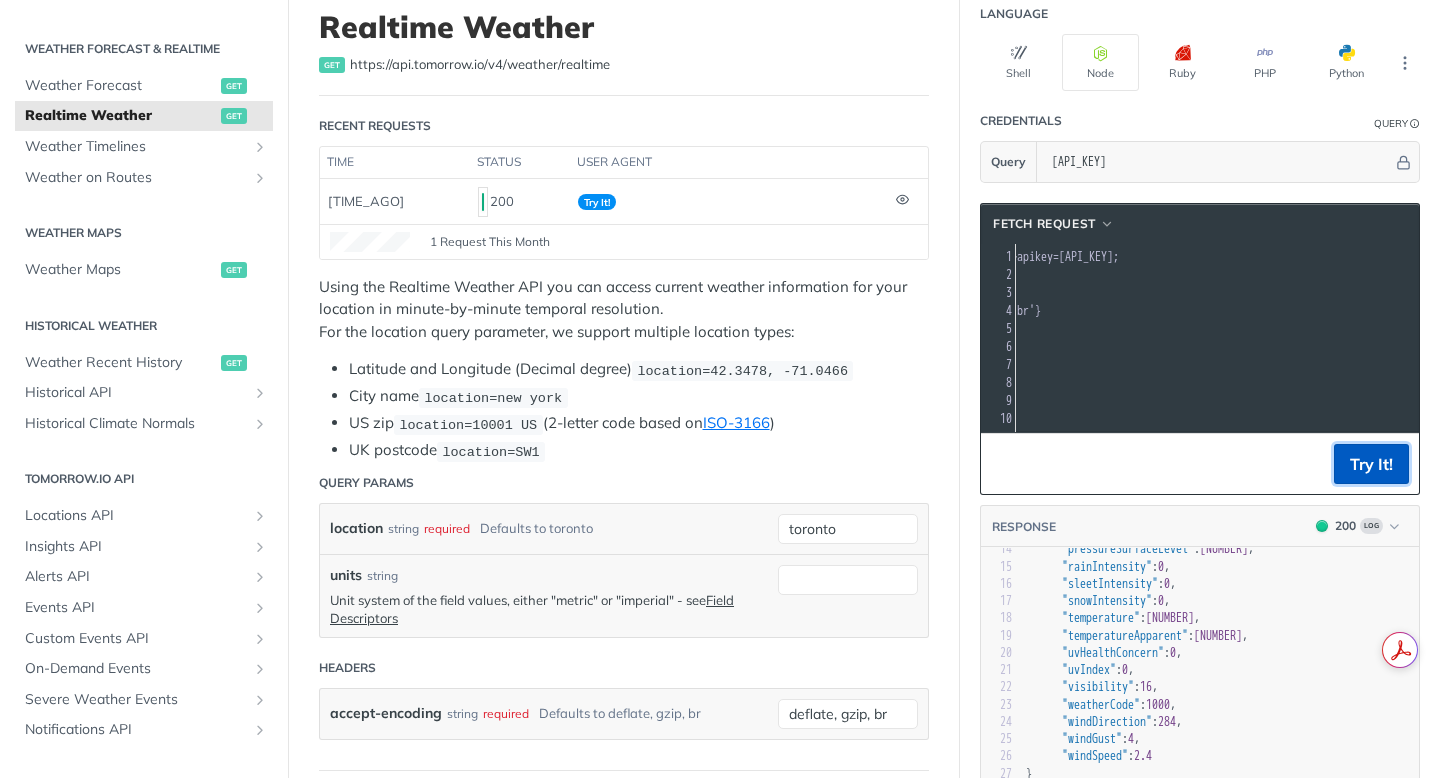 click on "Try It!" at bounding box center (1371, 464) 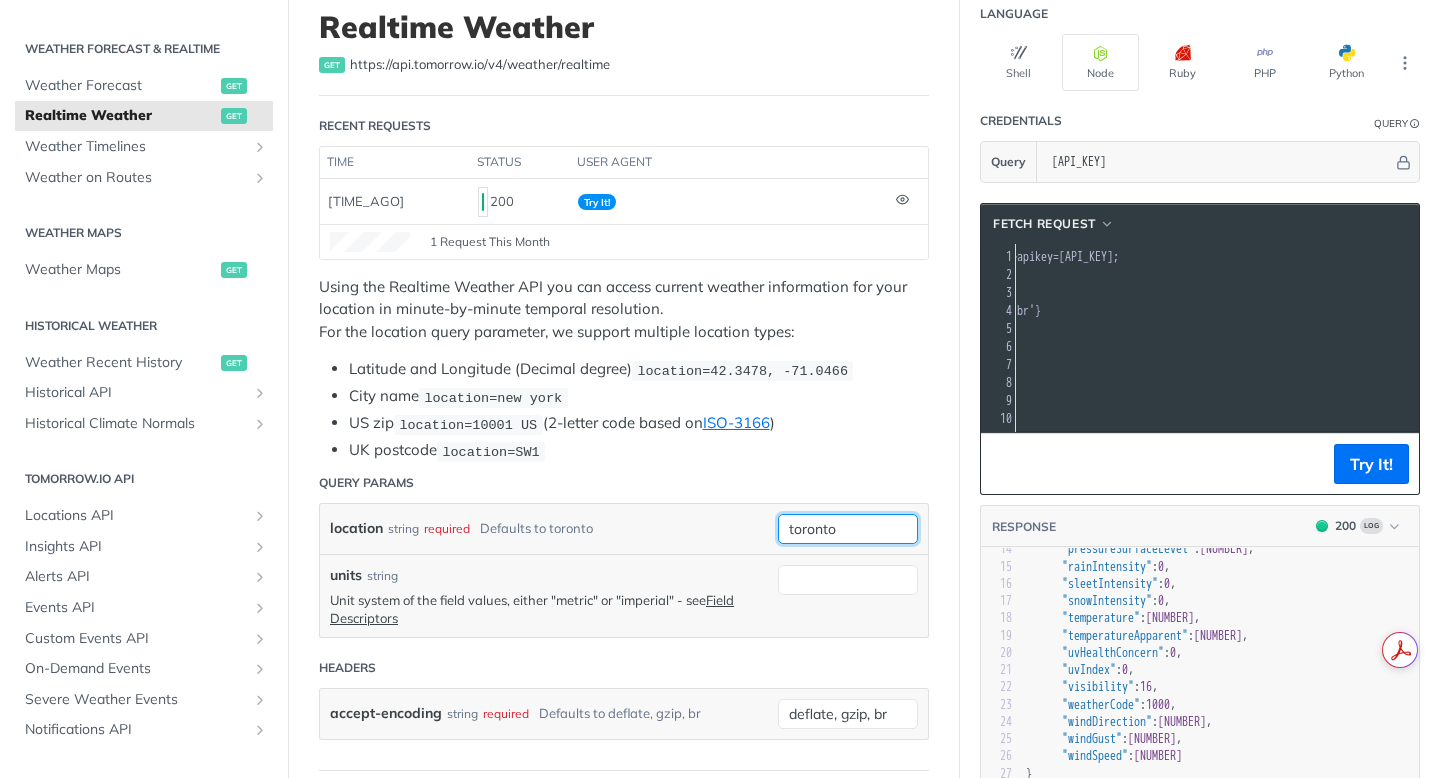 click on "toronto" at bounding box center (848, 529) 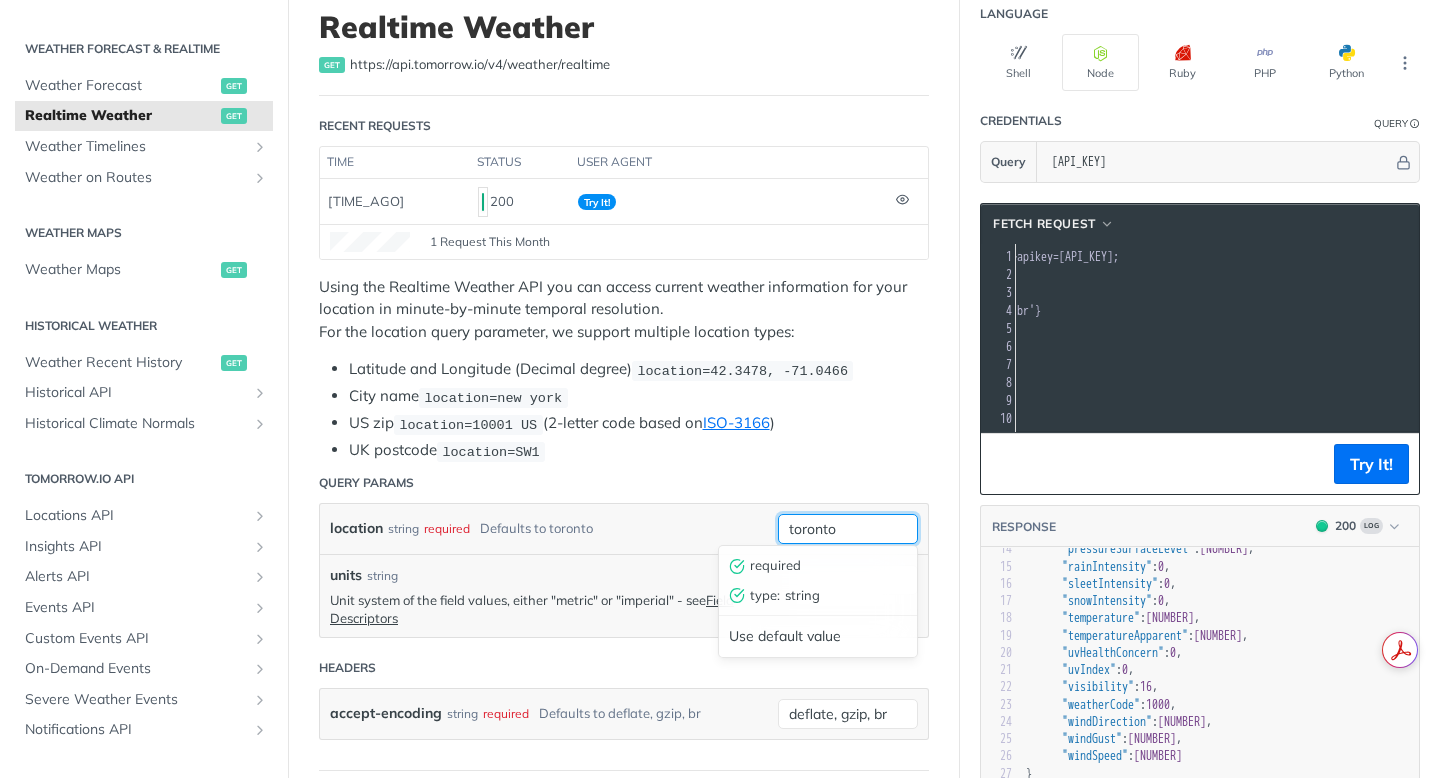 click on "toronto" at bounding box center [848, 529] 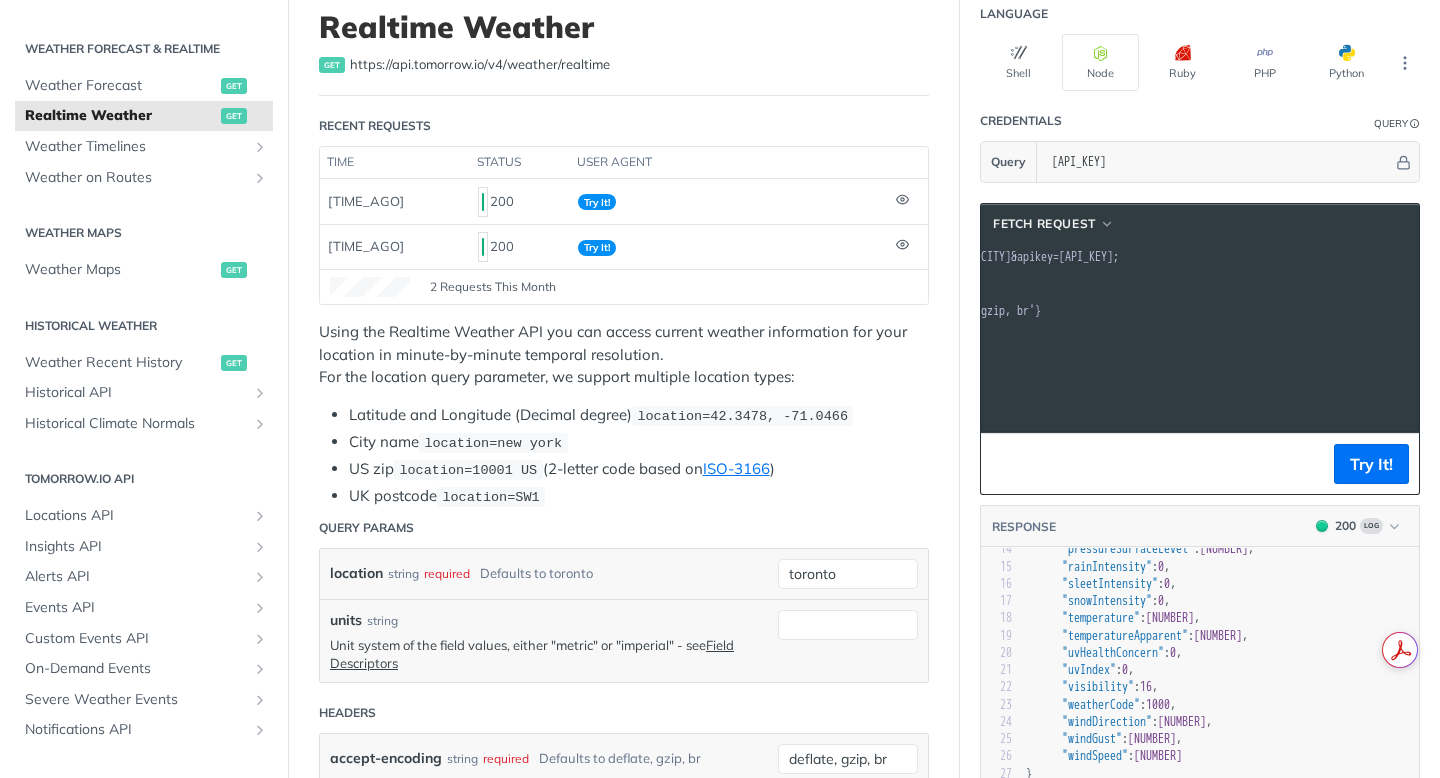 click on "const   options   =  {" at bounding box center [1000, 275] 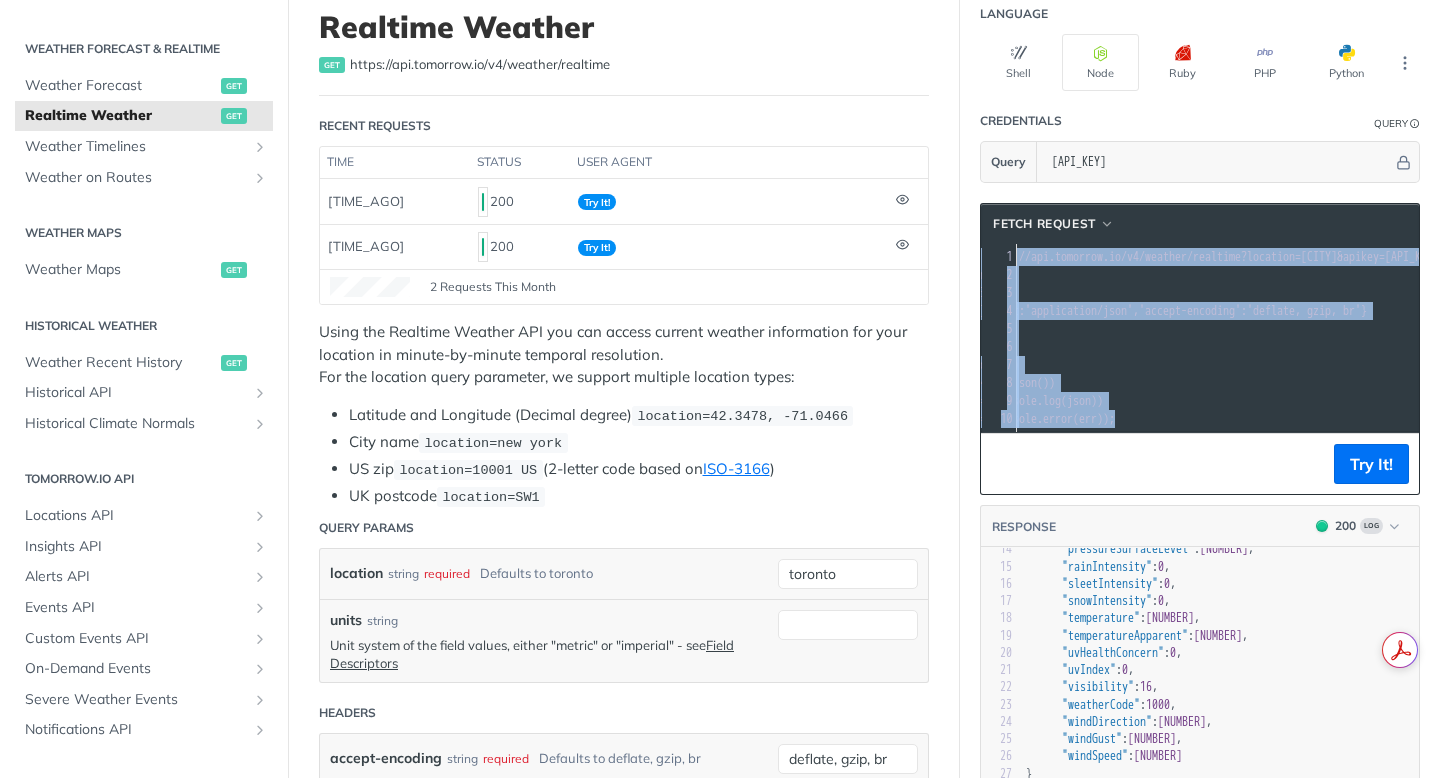 copy on "1 const   url   =   'https://api.tomorrow.io/v4/weather/realtime?location=[CITY]&apikey=[API_KEY]' ; 2 const   options   =  { 3    method :  'GET' , 4    headers : { accept :  'application/json' ,  'accept-encoding' :  'deflate, gzip, br' } 5 }; 6 ​ 7 fetch ( url ,  options ) 8   . then ( res   =>   res . json ()) 9   . then ( json   =>   console . log ( json )) 10   . catch ( err   =>   console . error ( err ));" 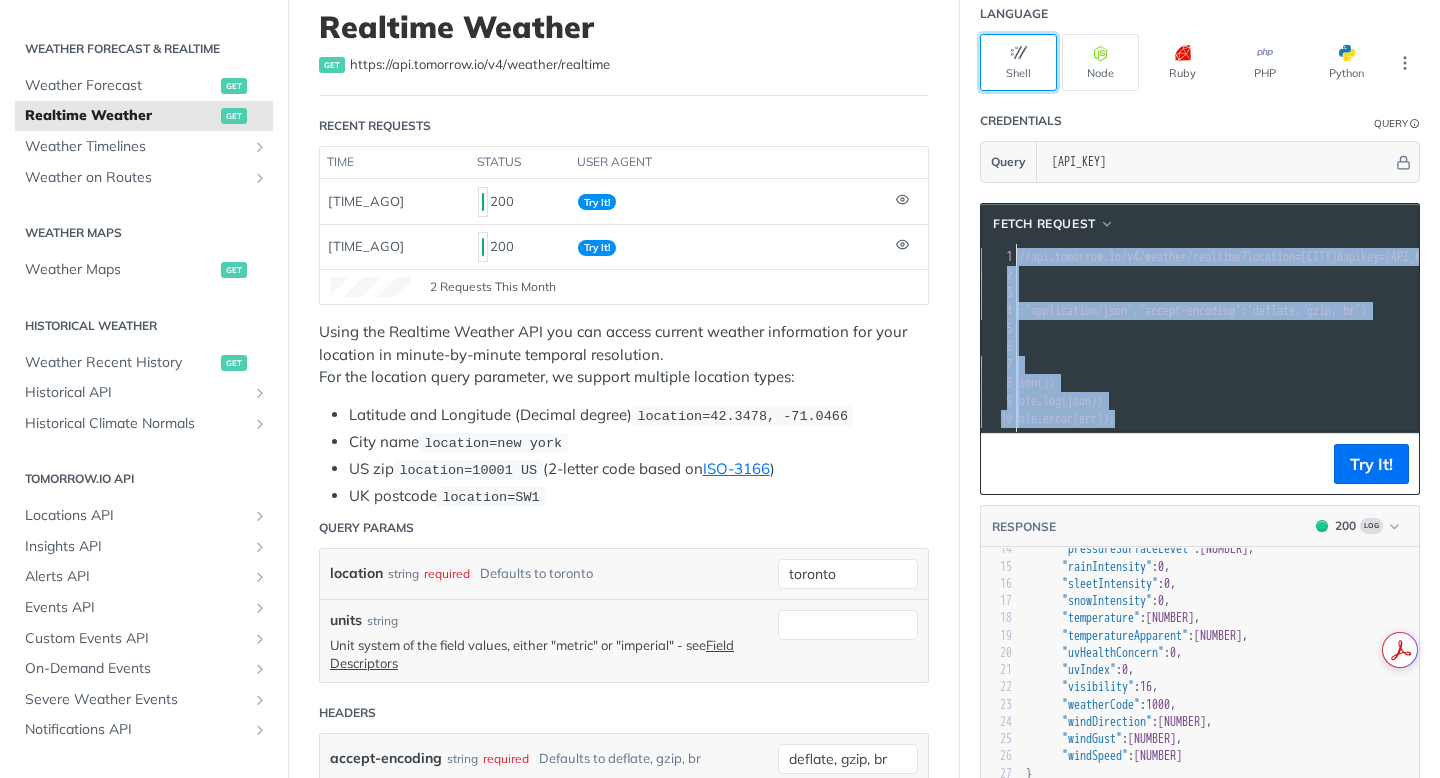 click on "Shell" at bounding box center [1018, 62] 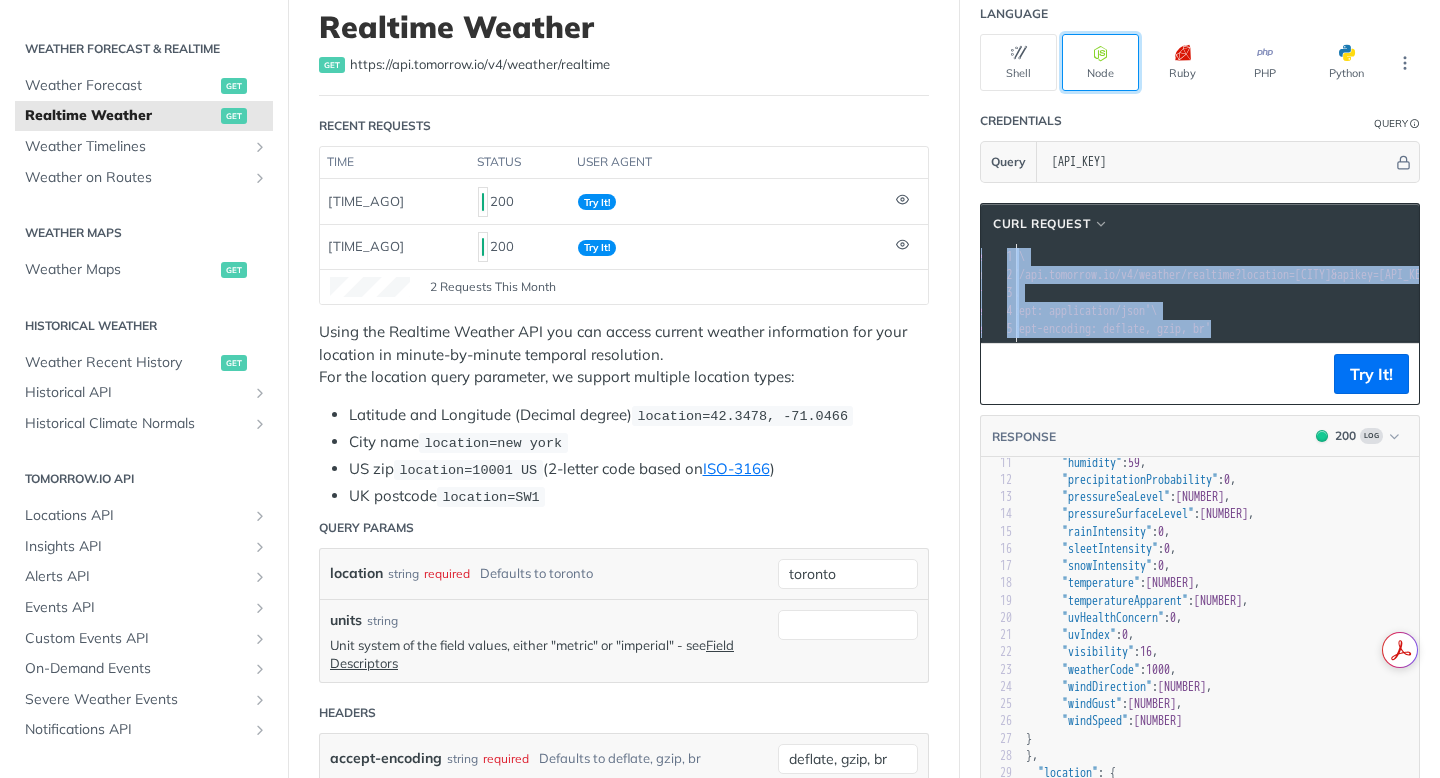 click on "Node" at bounding box center (1100, 62) 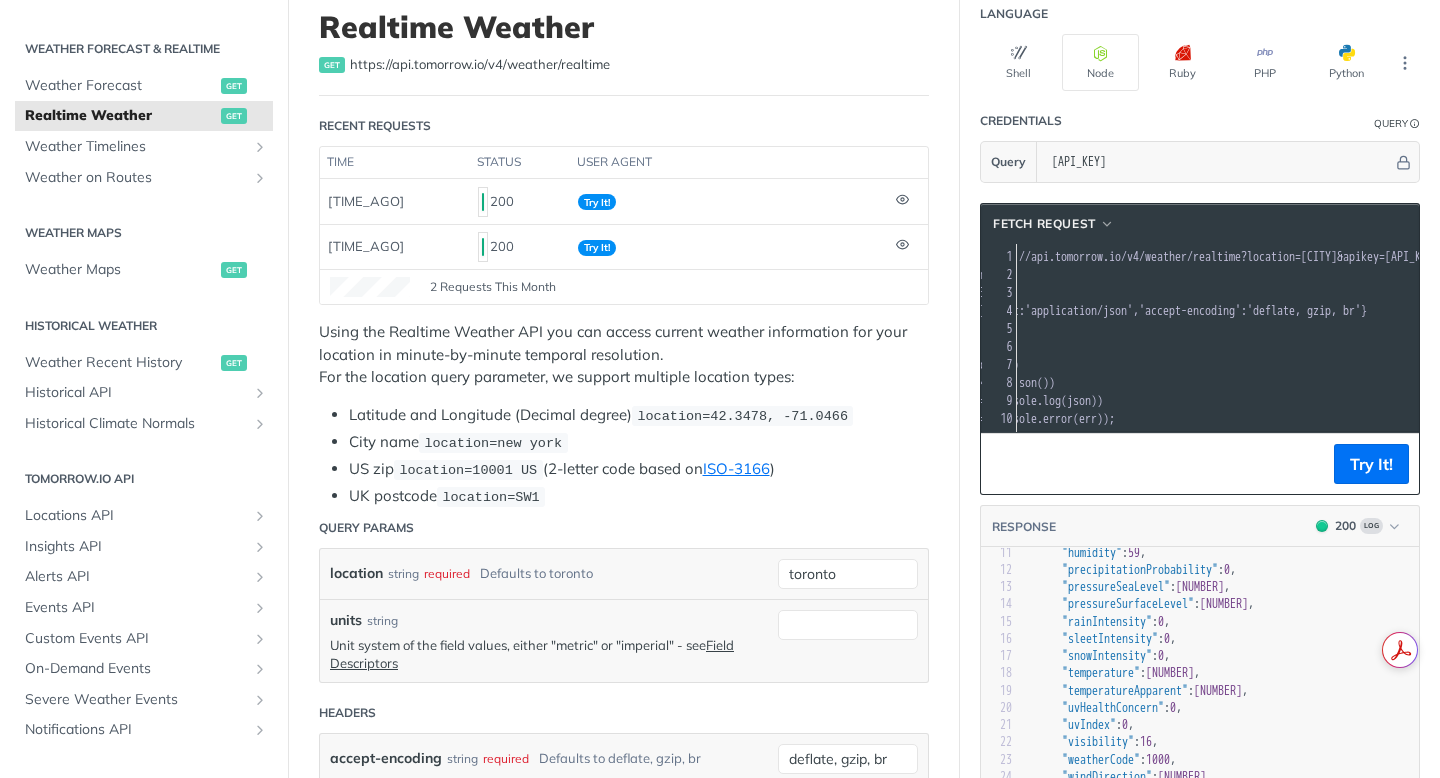 click on "method :  'GET' ," at bounding box center [1326, 293] 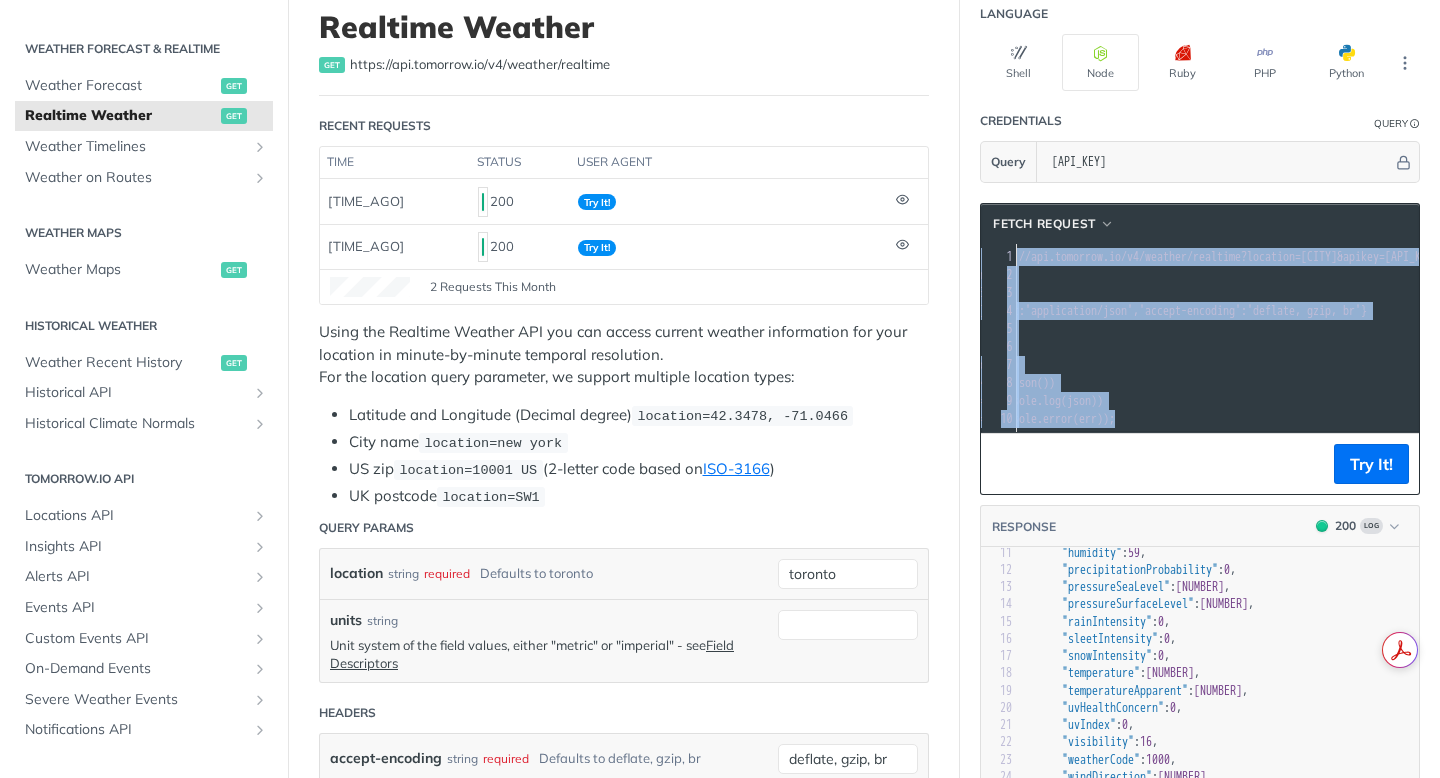 copy on "1 const   url   =   'https://api.tomorrow.io/v4/weather/realtime?location=[CITY]&apikey=[API_KEY]' ; 2 const   options   =  { 3    method :  'GET' , 4    headers : { accept :  'application/json' ,  'accept-encoding' :  'deflate, gzip, br' } 5 }; 6 ​ 7 fetch ( url ,  options ) 8   . then ( res   =>   res . json ()) 9   . then ( json   =>   console . log ( json )) 10   . catch ( err   =>   console . error ( err ));" 